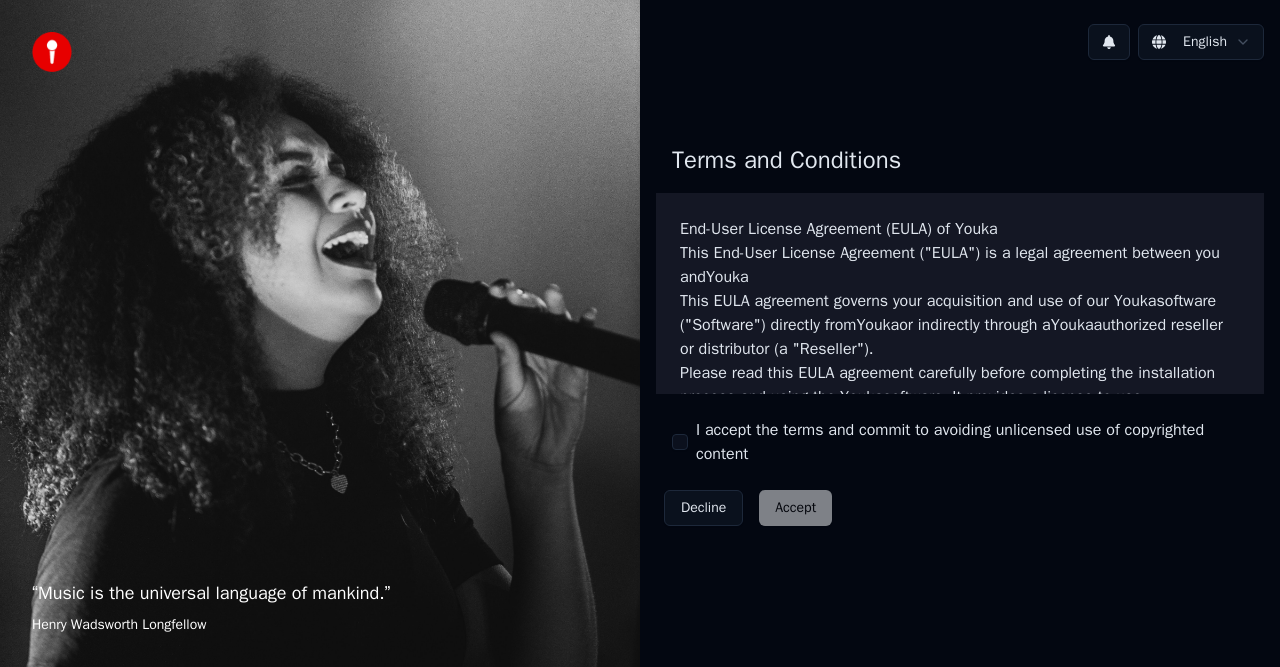 scroll, scrollTop: 0, scrollLeft: 0, axis: both 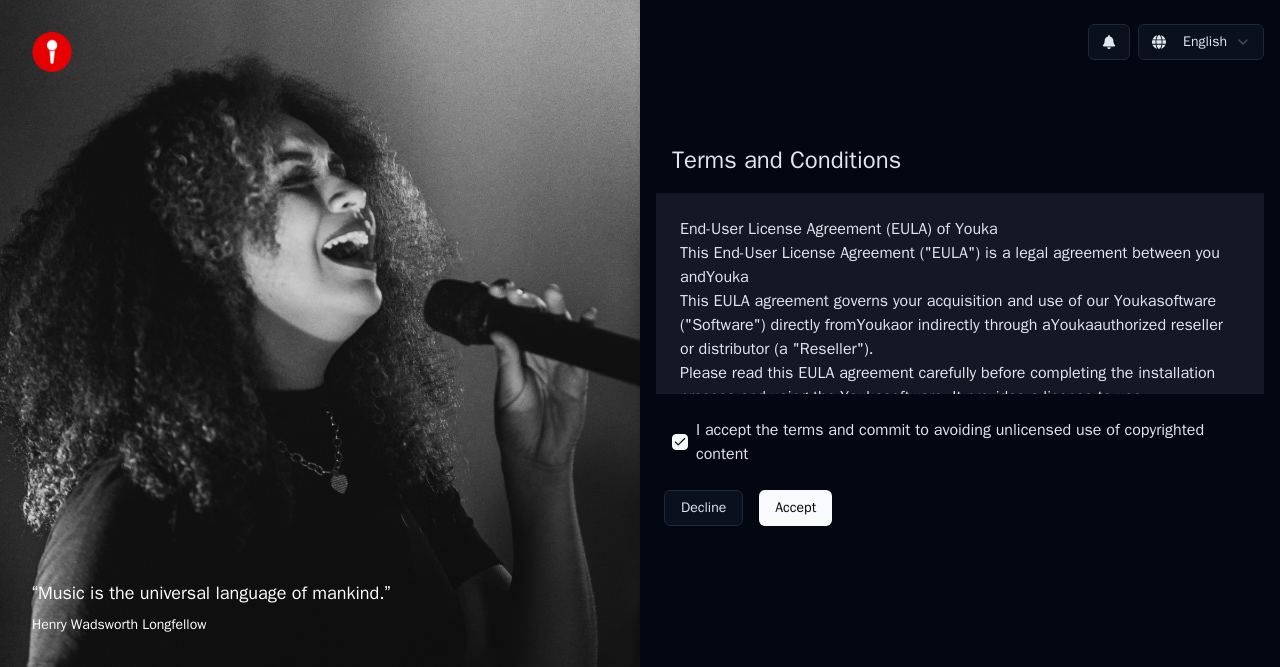 click on "Accept" at bounding box center [795, 508] 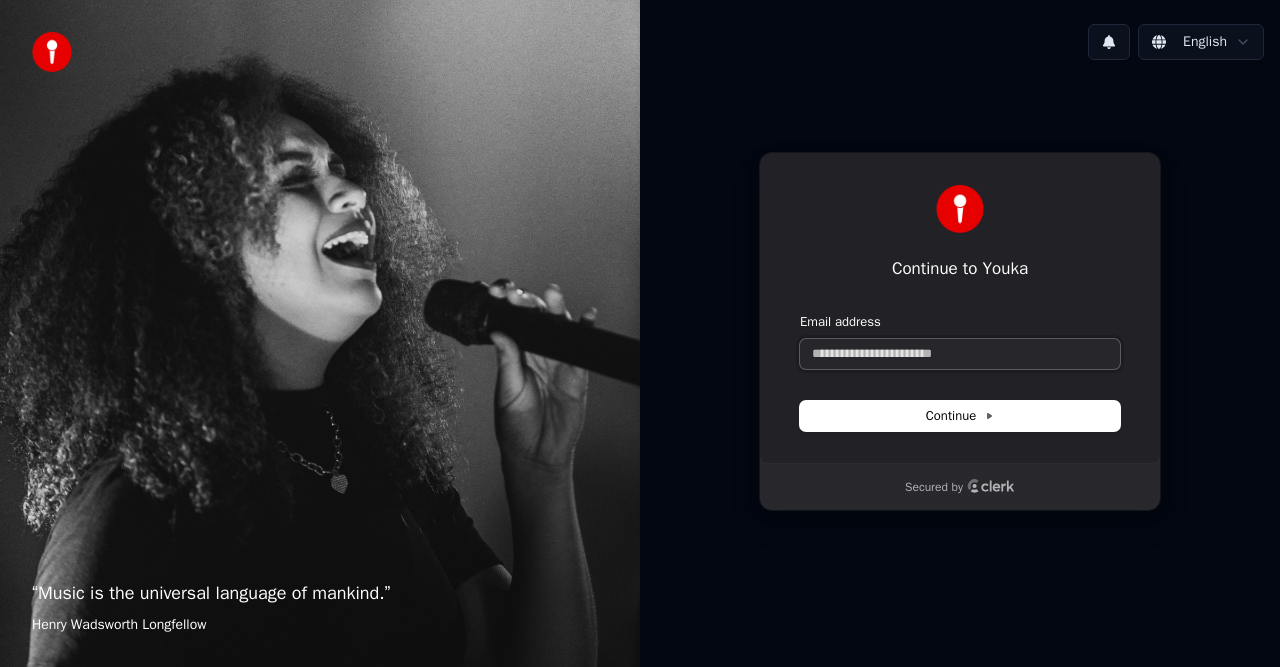click on "Email address" at bounding box center [960, 354] 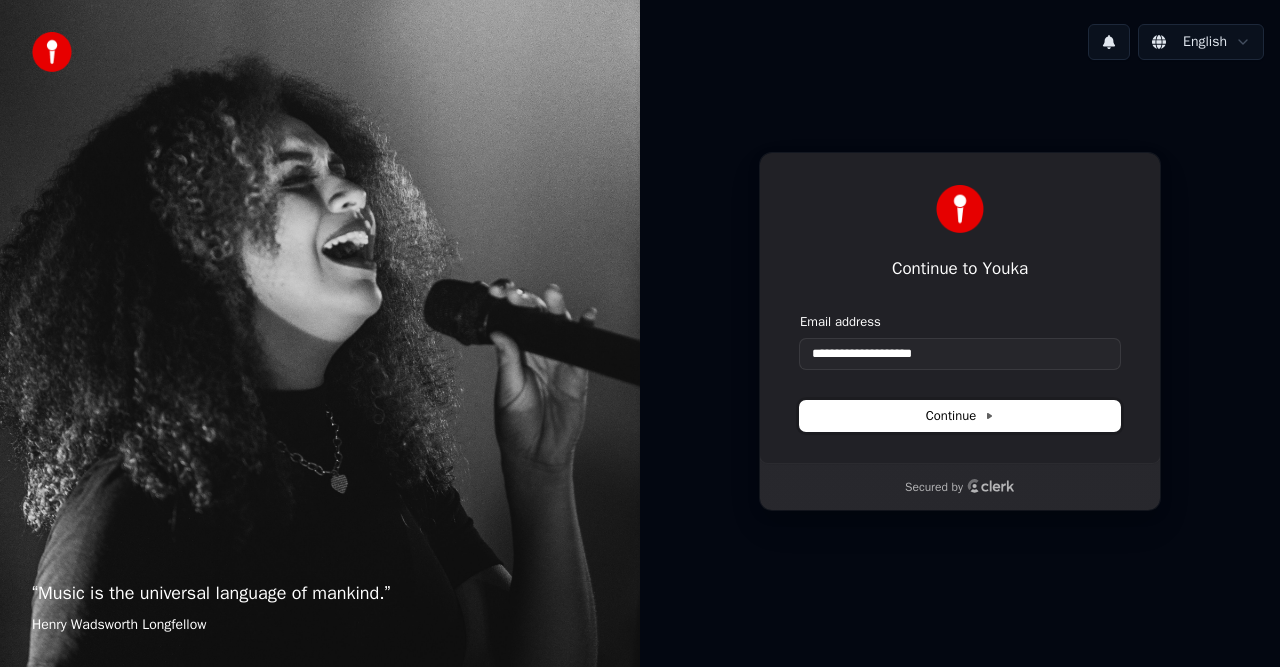 click on "Continue" at bounding box center [960, 416] 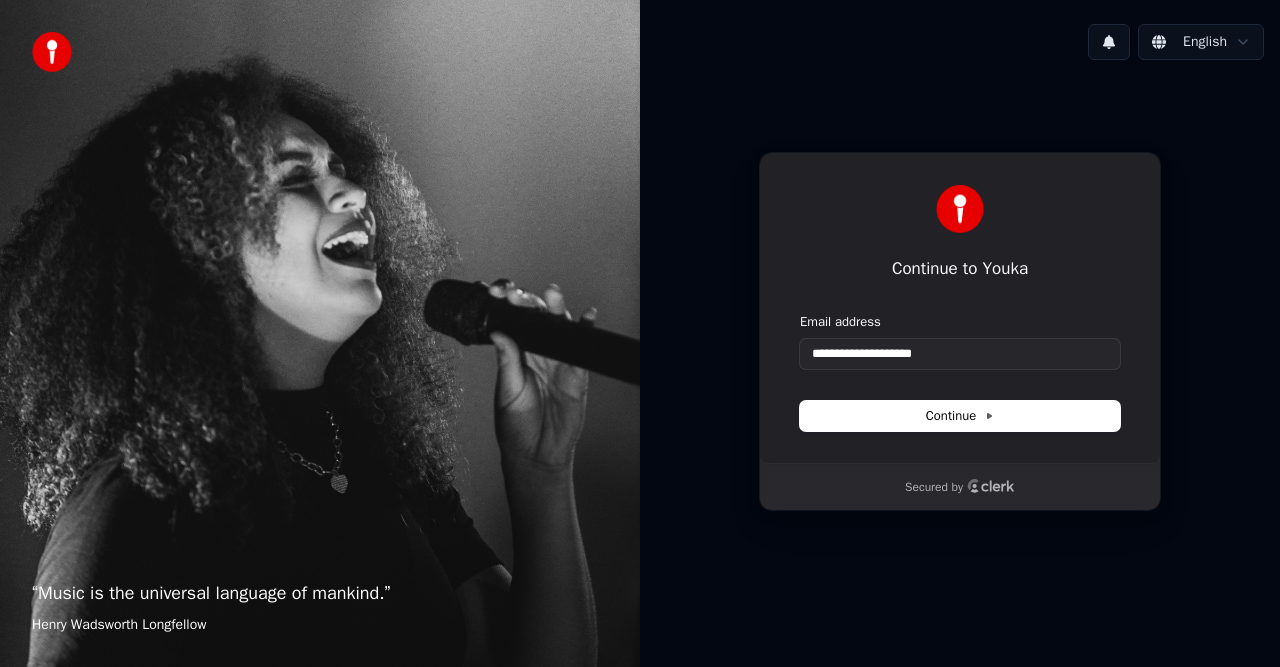 type on "**********" 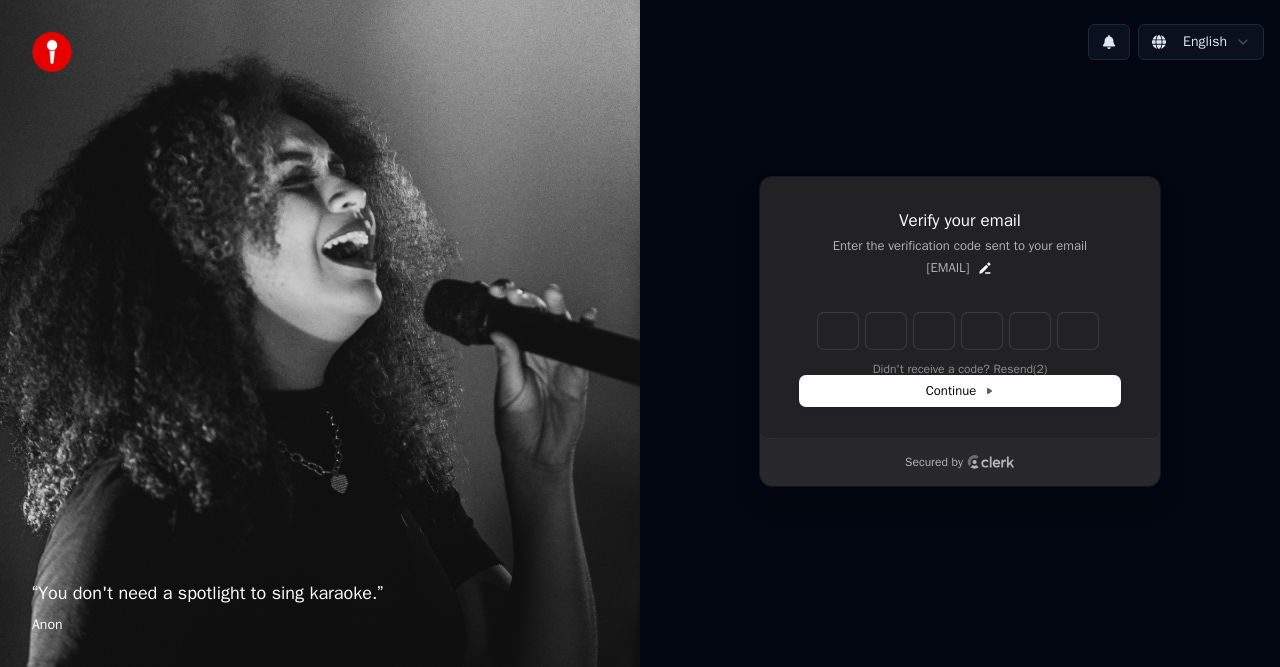 type on "*" 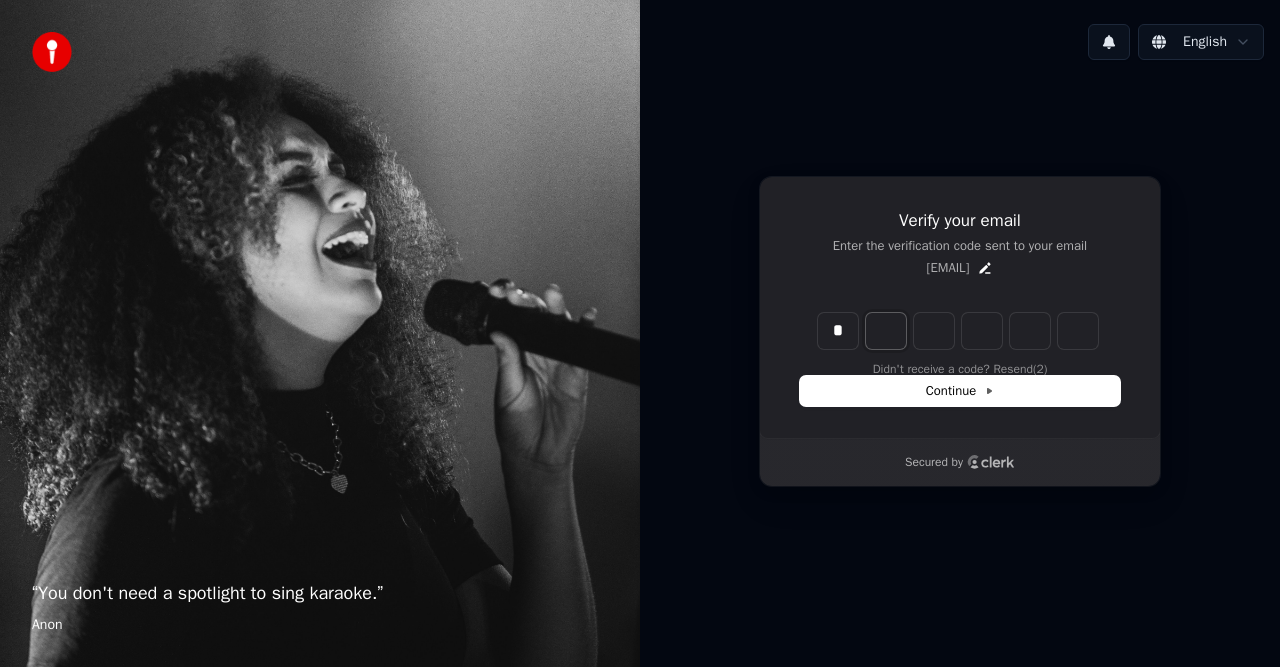 type on "*" 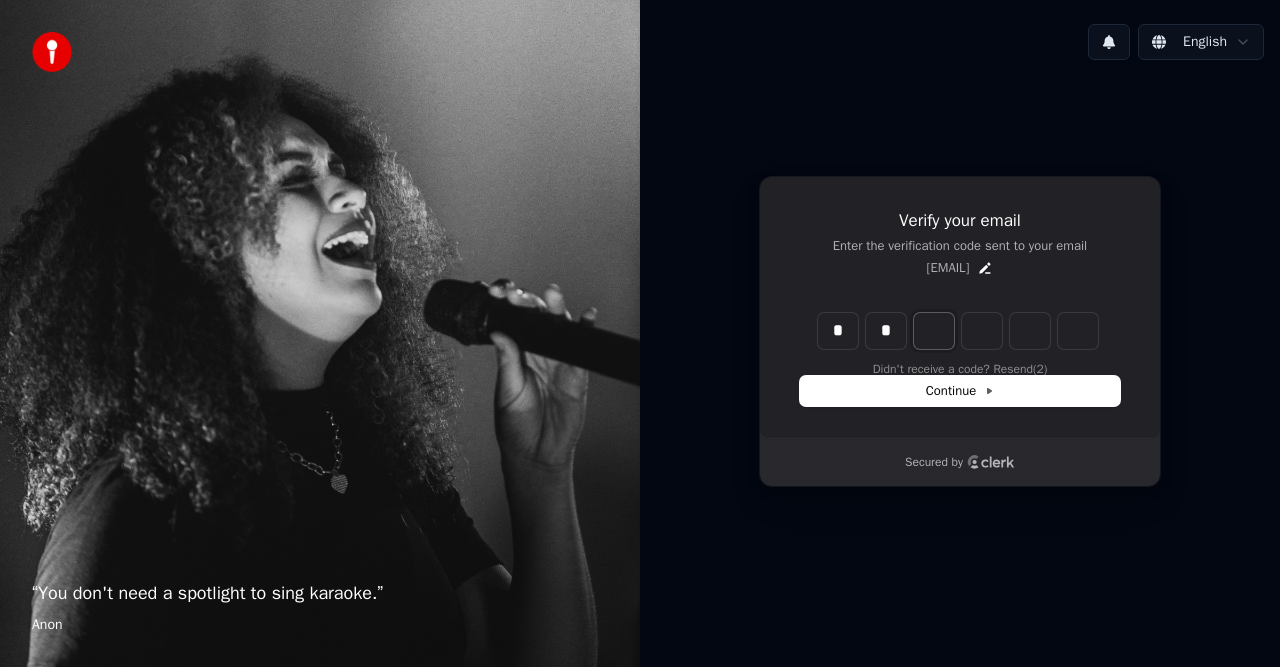 type on "**" 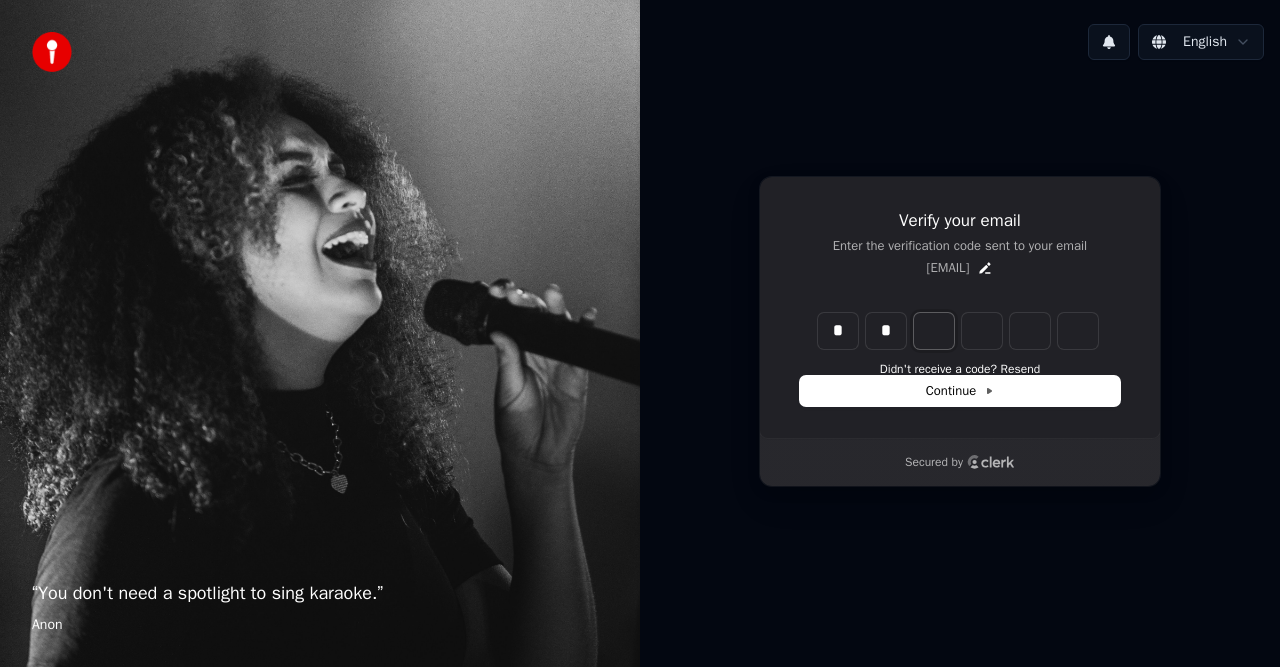 type on "*" 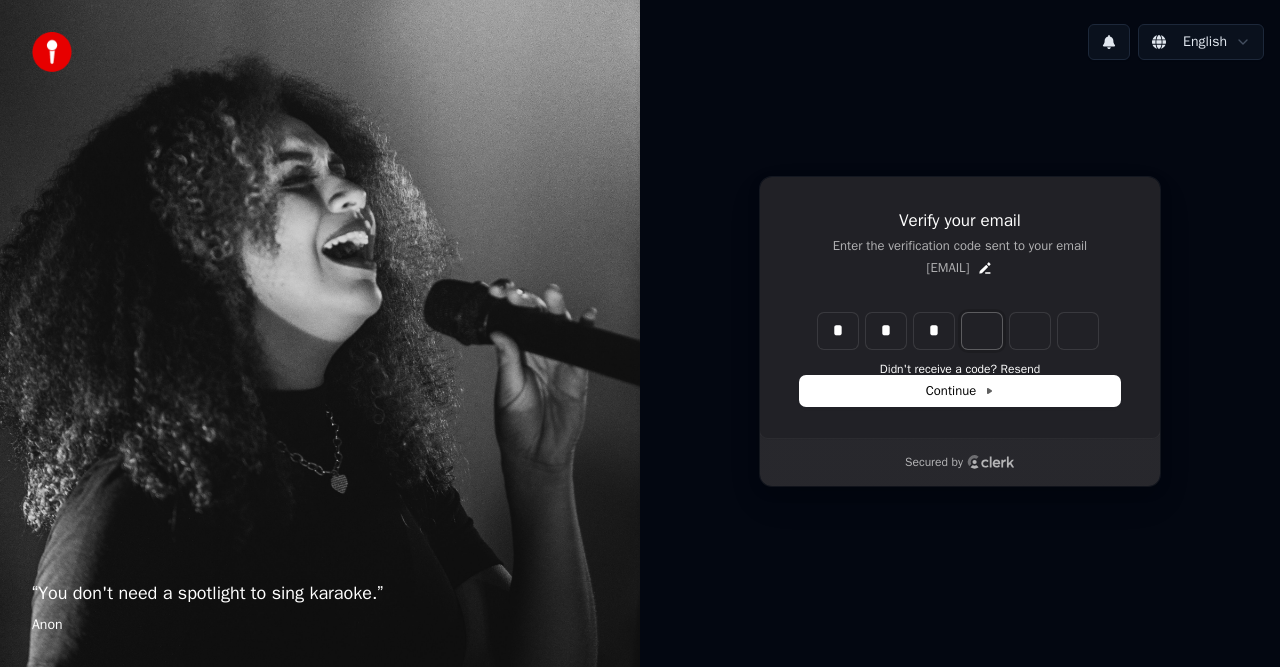 type on "***" 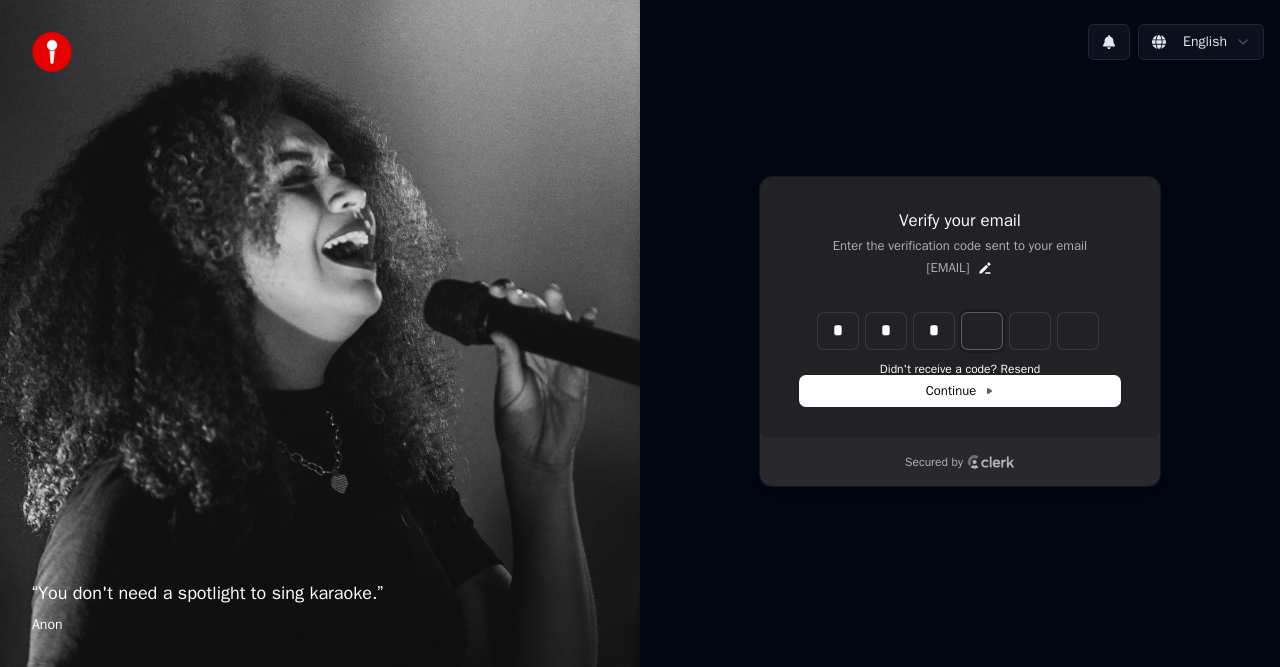type on "*" 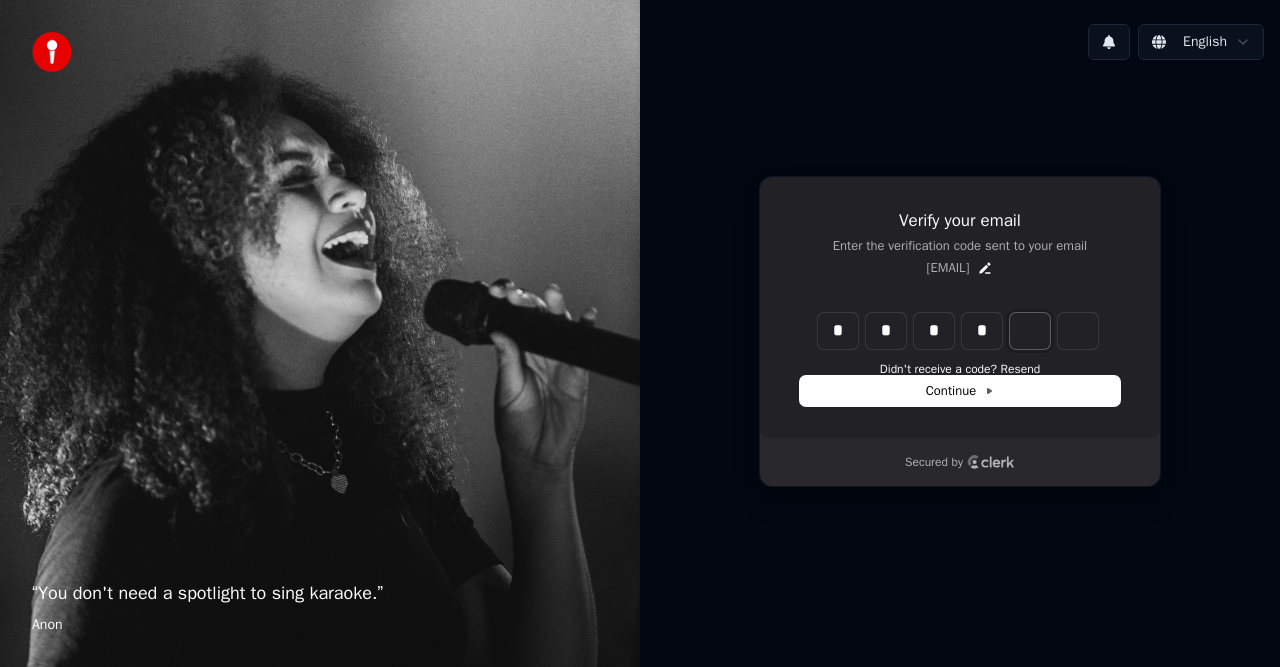 type on "****" 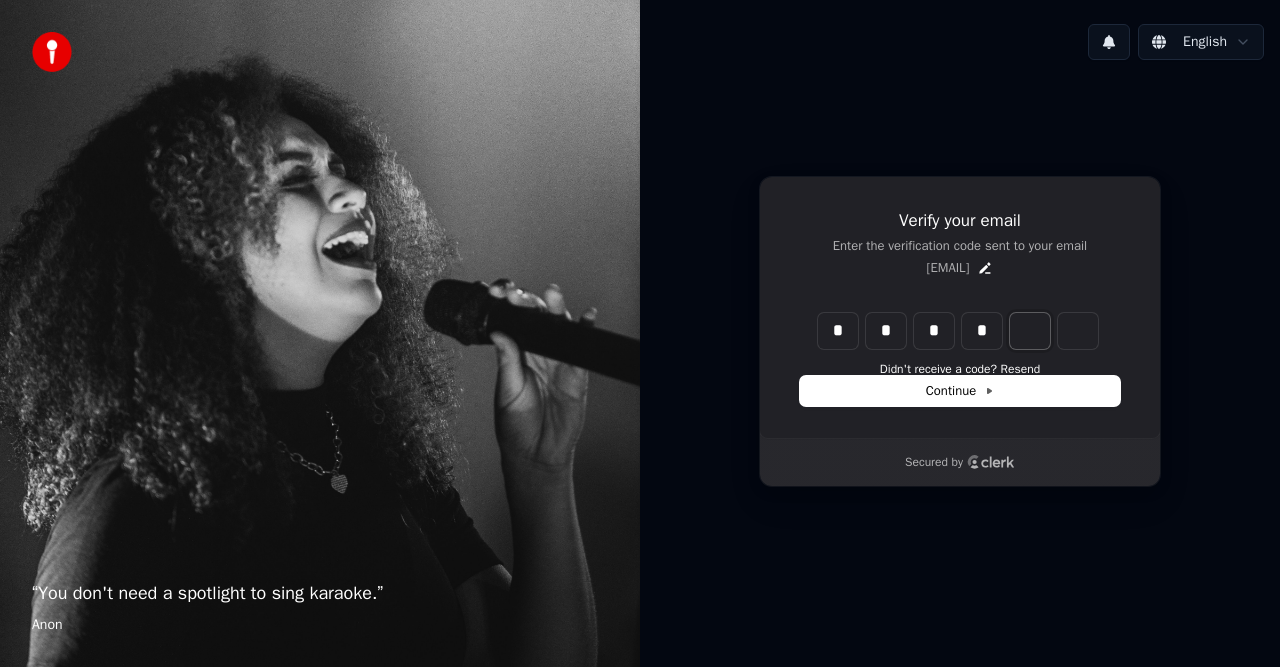 type on "*" 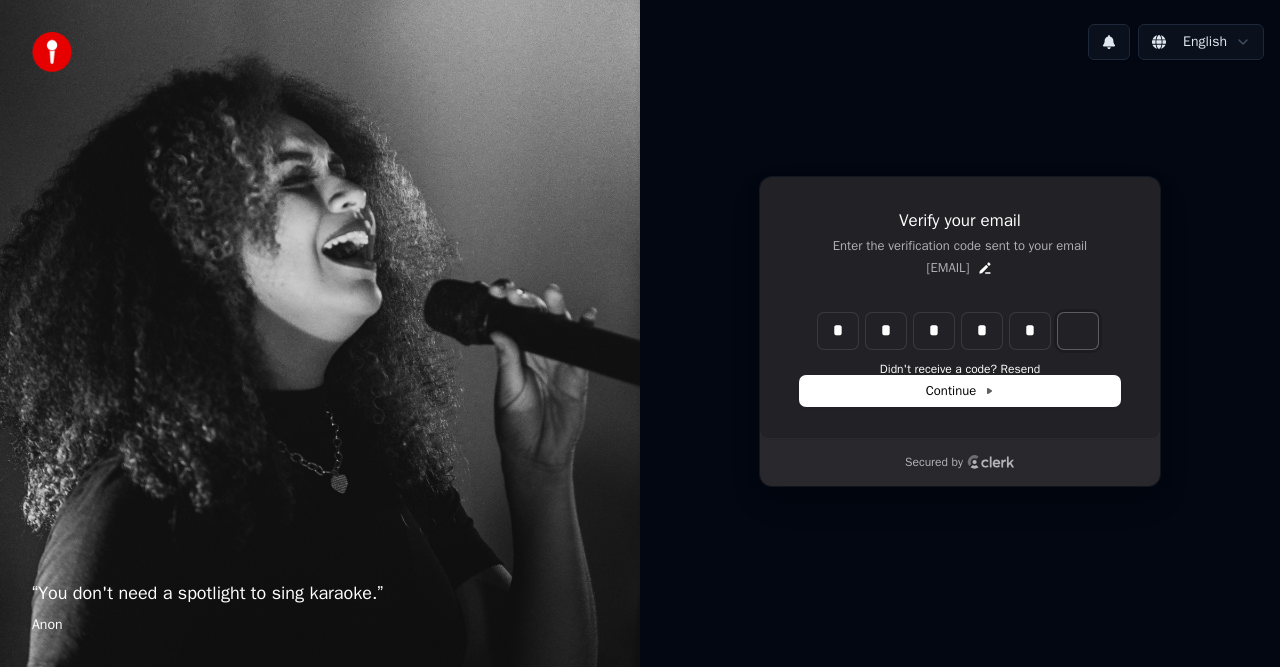 type on "******" 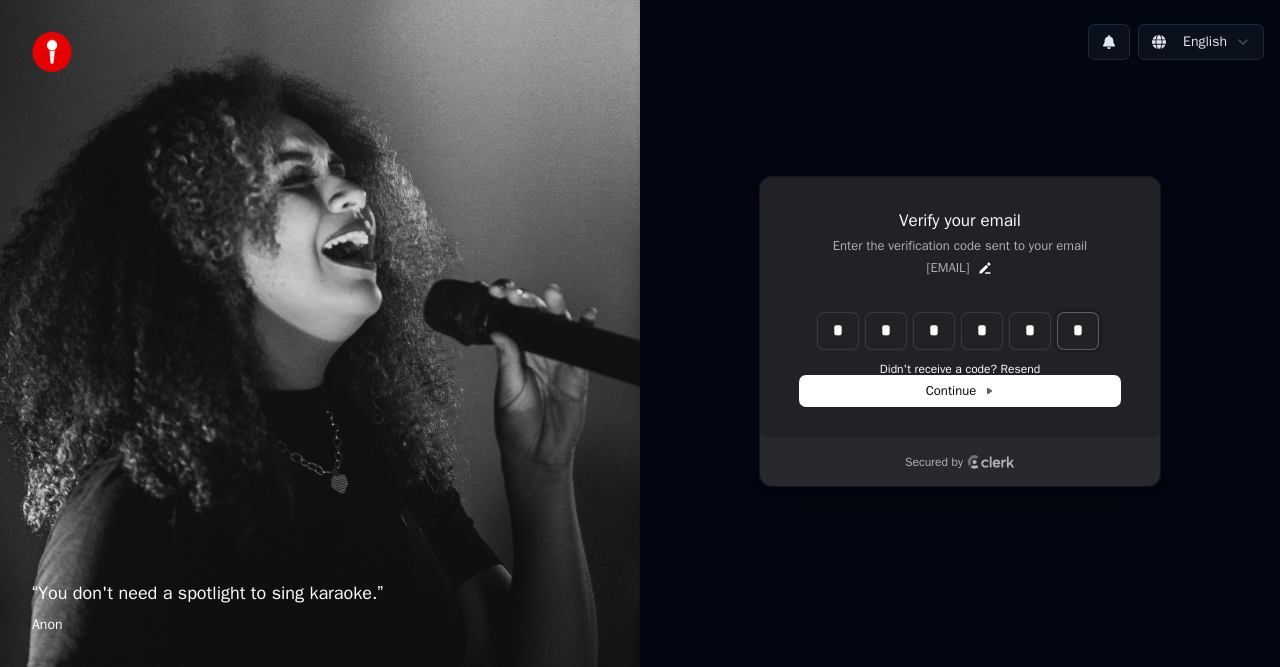 type on "*" 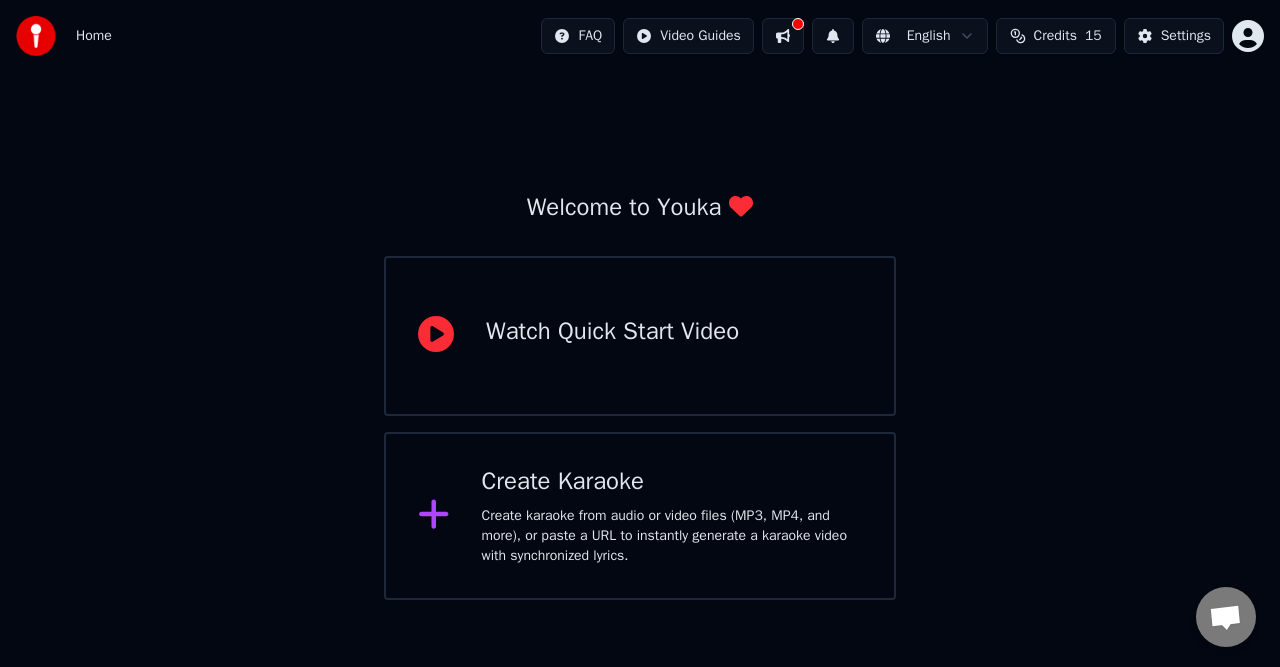 click on "Watch Quick Start Video" at bounding box center (612, 332) 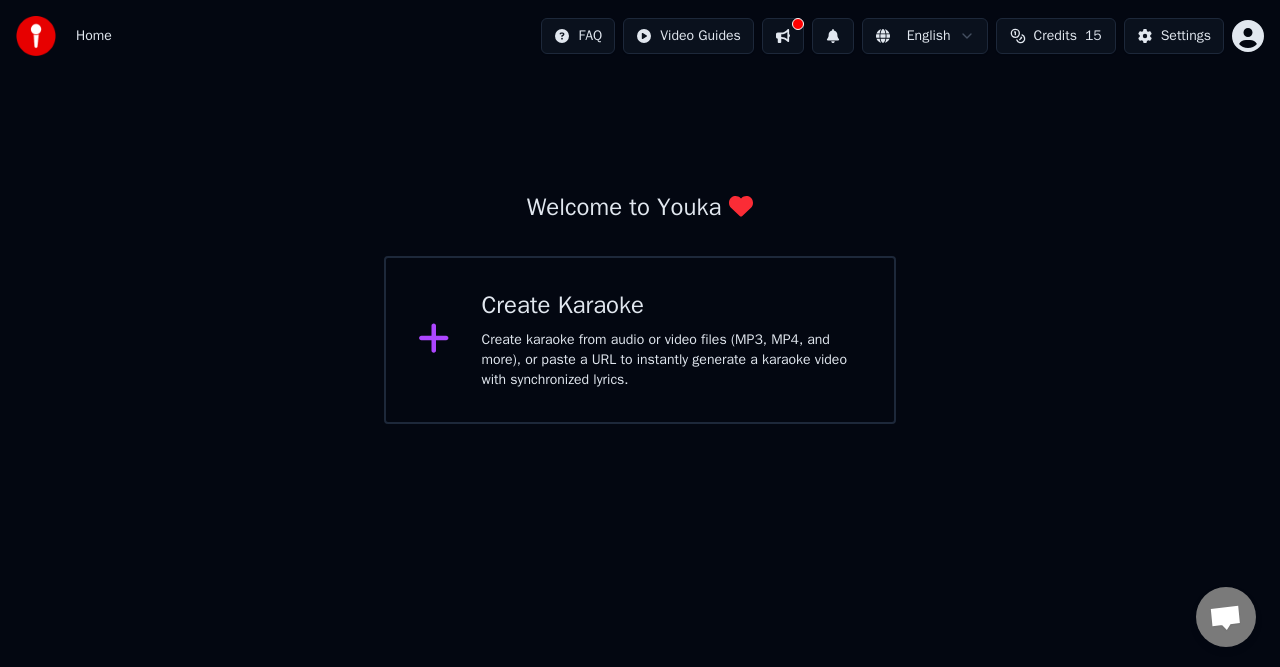 click on "Create karaoke from audio or video files (MP3, MP4, and more), or paste a URL to instantly generate a karaoke video with synchronized lyrics." at bounding box center (672, 360) 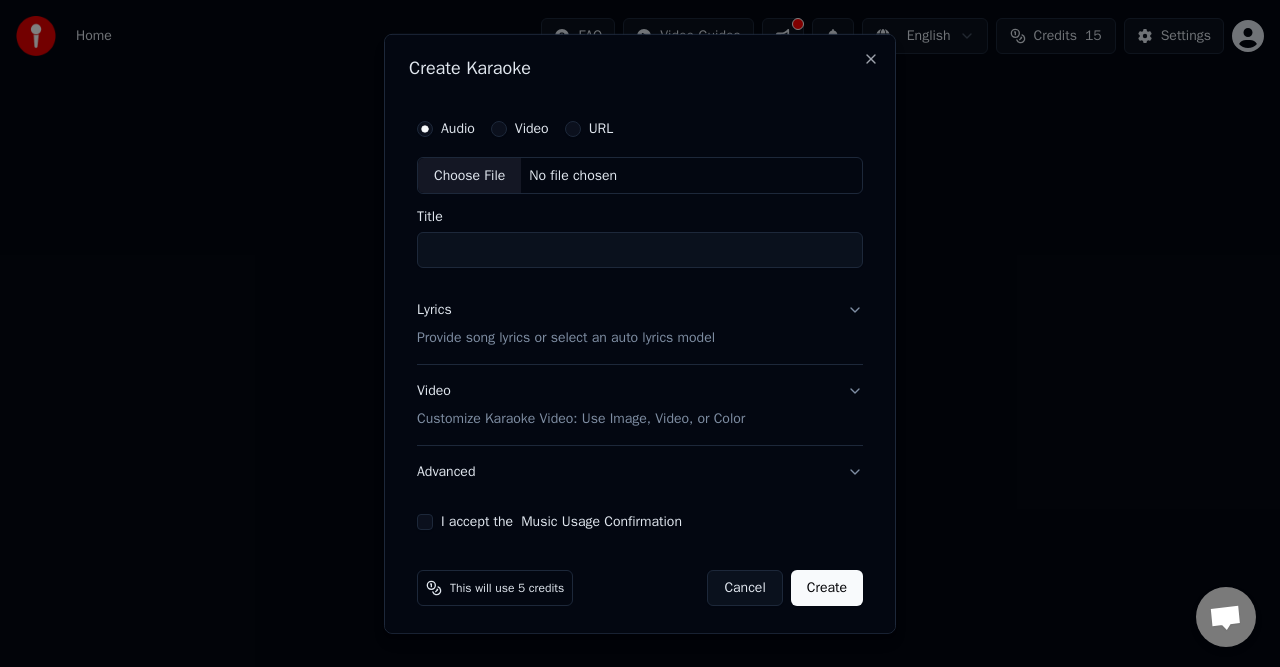click on "Video" at bounding box center [499, 128] 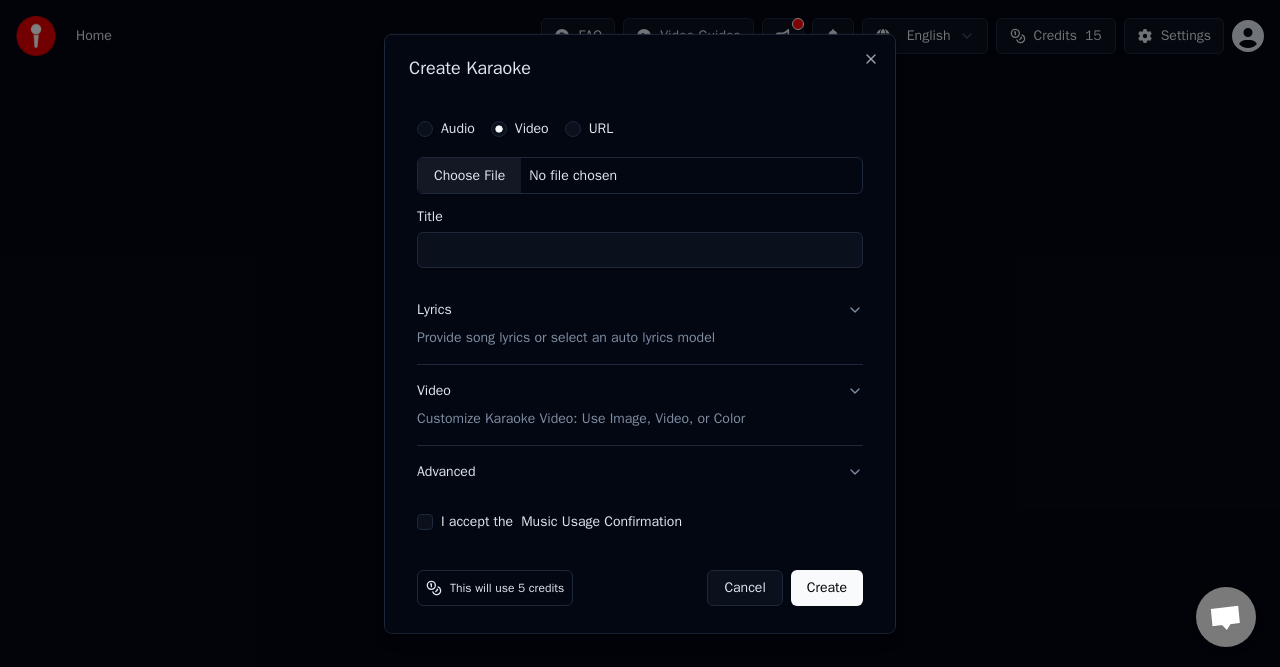 click on "Choose File" at bounding box center (469, 175) 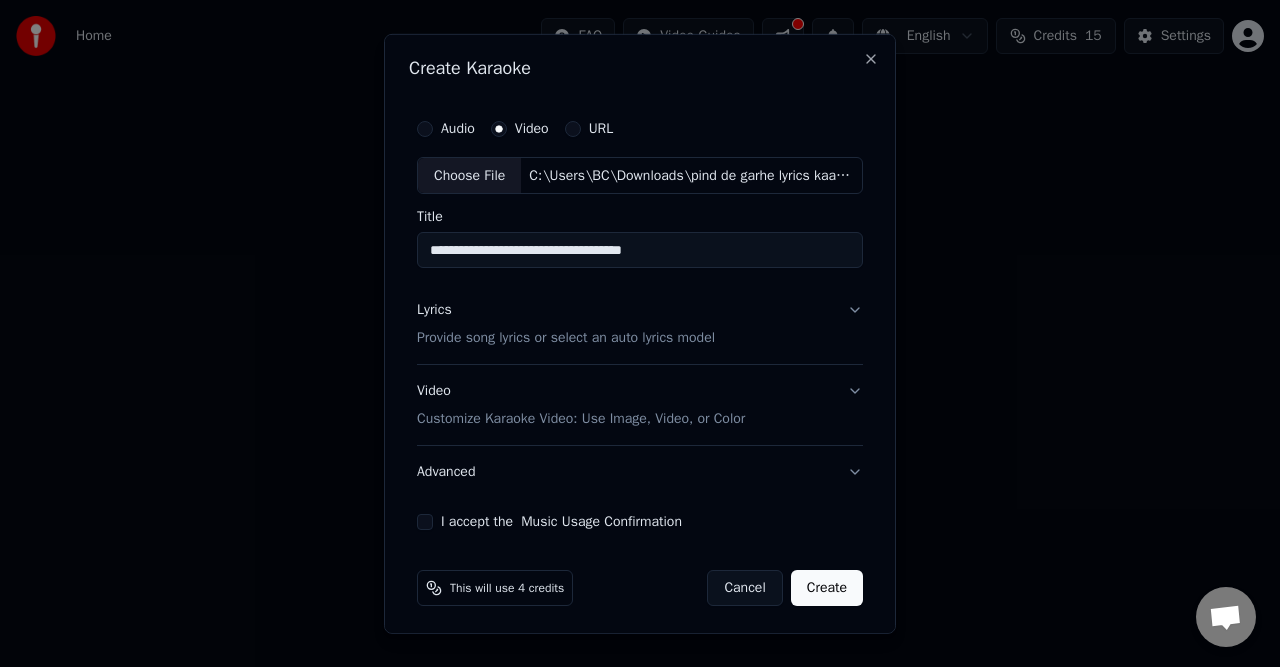 click on "I accept the   Music Usage Confirmation" at bounding box center [425, 522] 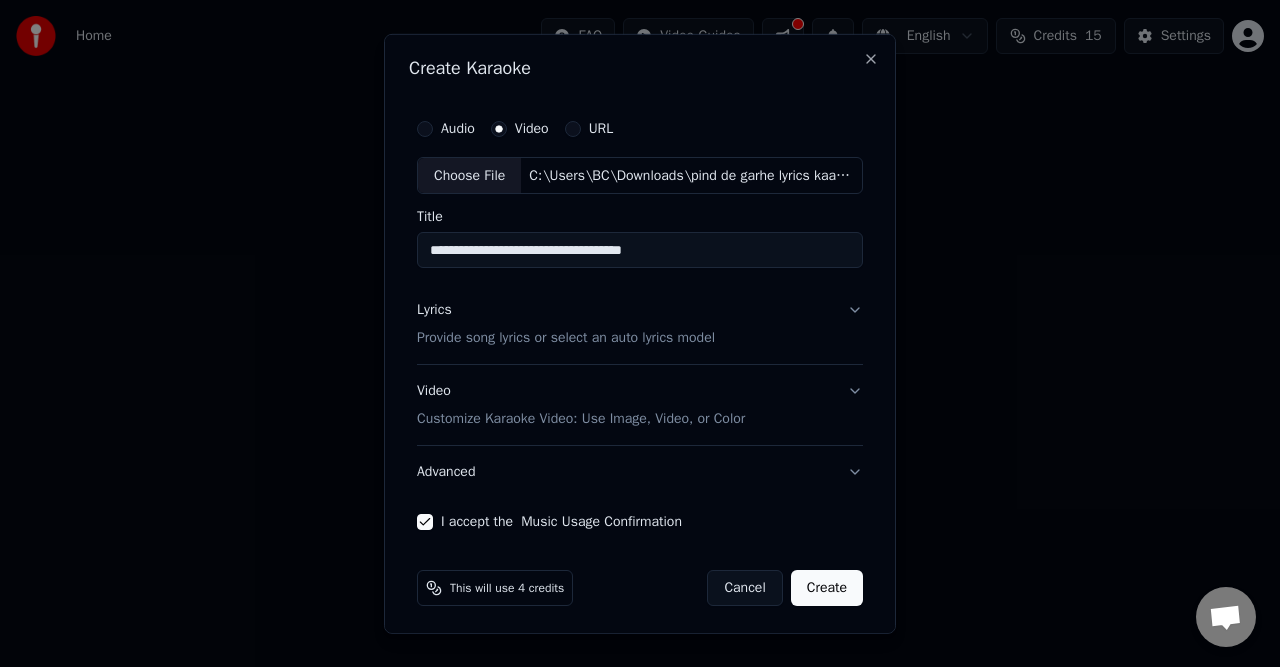 click on "Create" at bounding box center [827, 588] 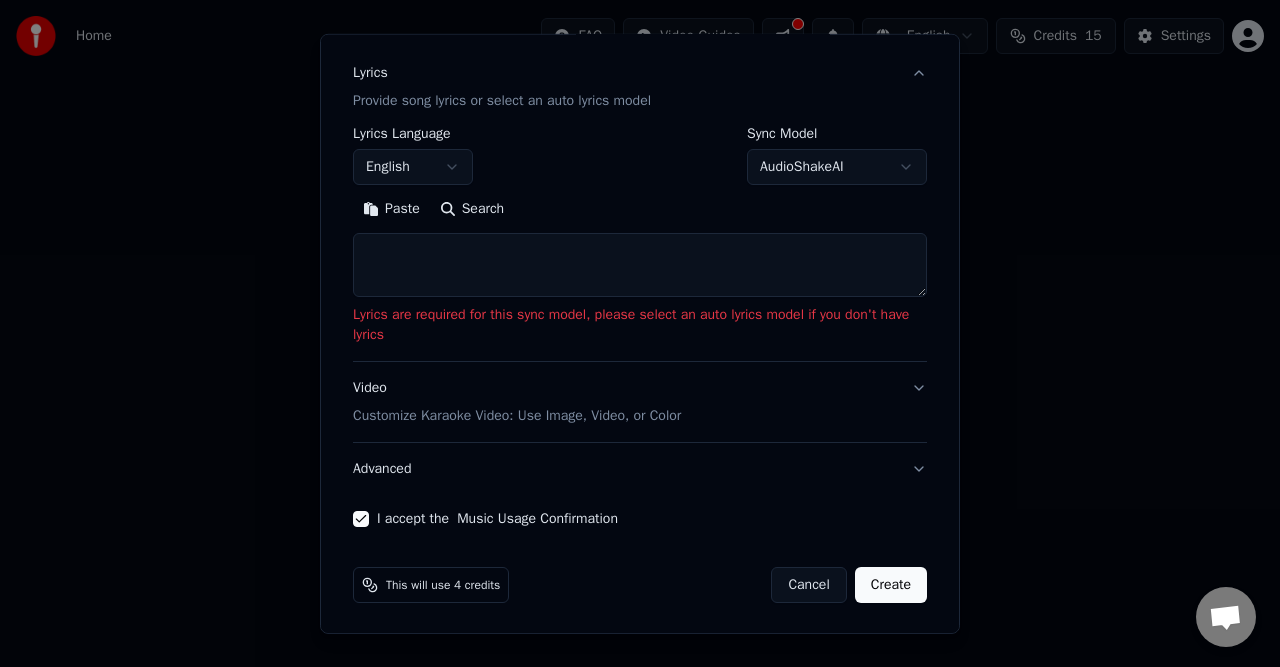 scroll, scrollTop: 0, scrollLeft: 0, axis: both 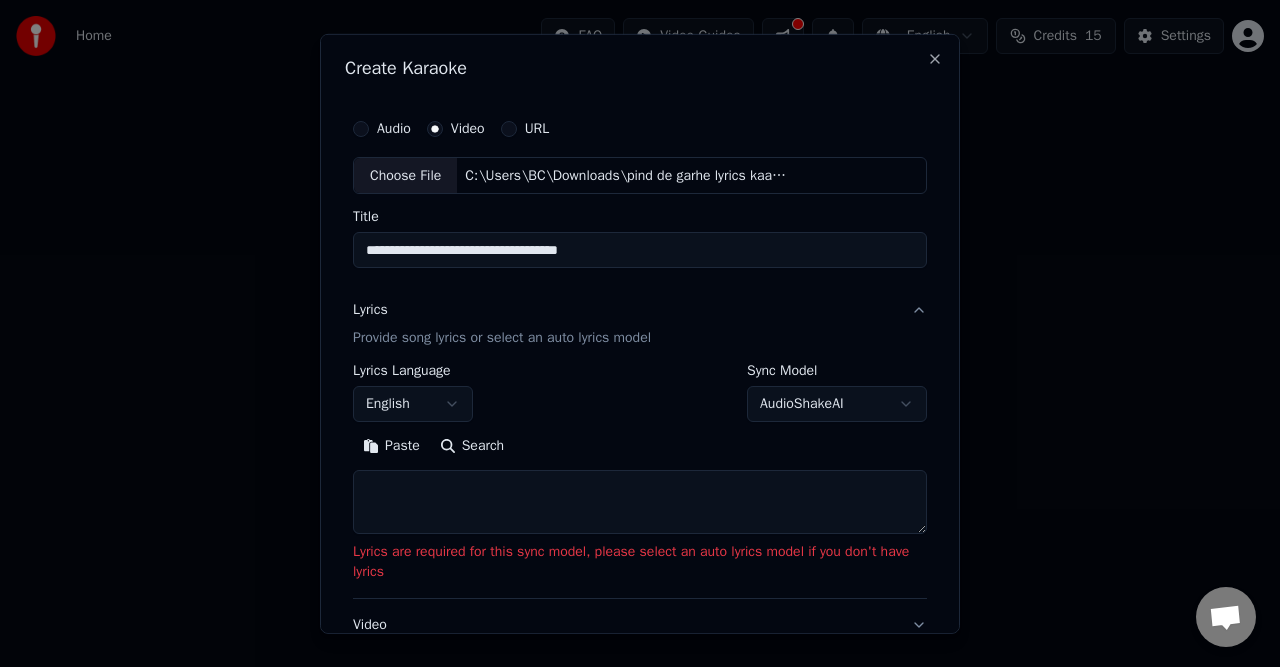 click on "Choose File" at bounding box center [405, 175] 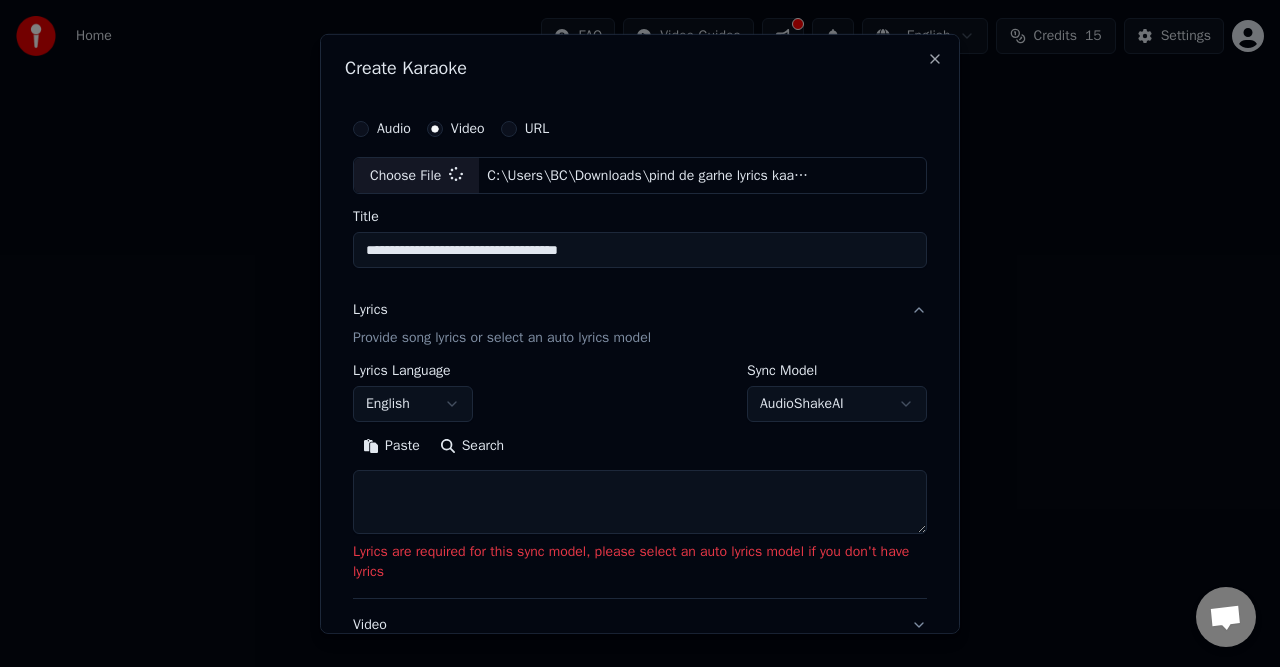 type on "**********" 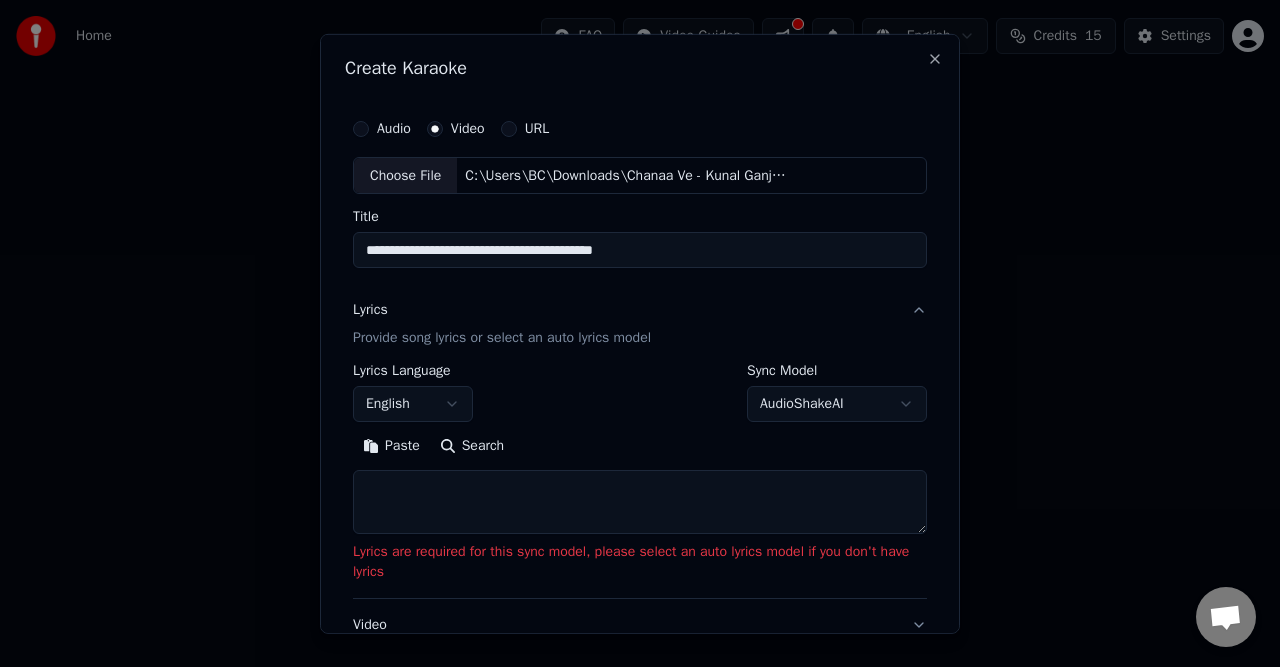 click at bounding box center [640, 502] 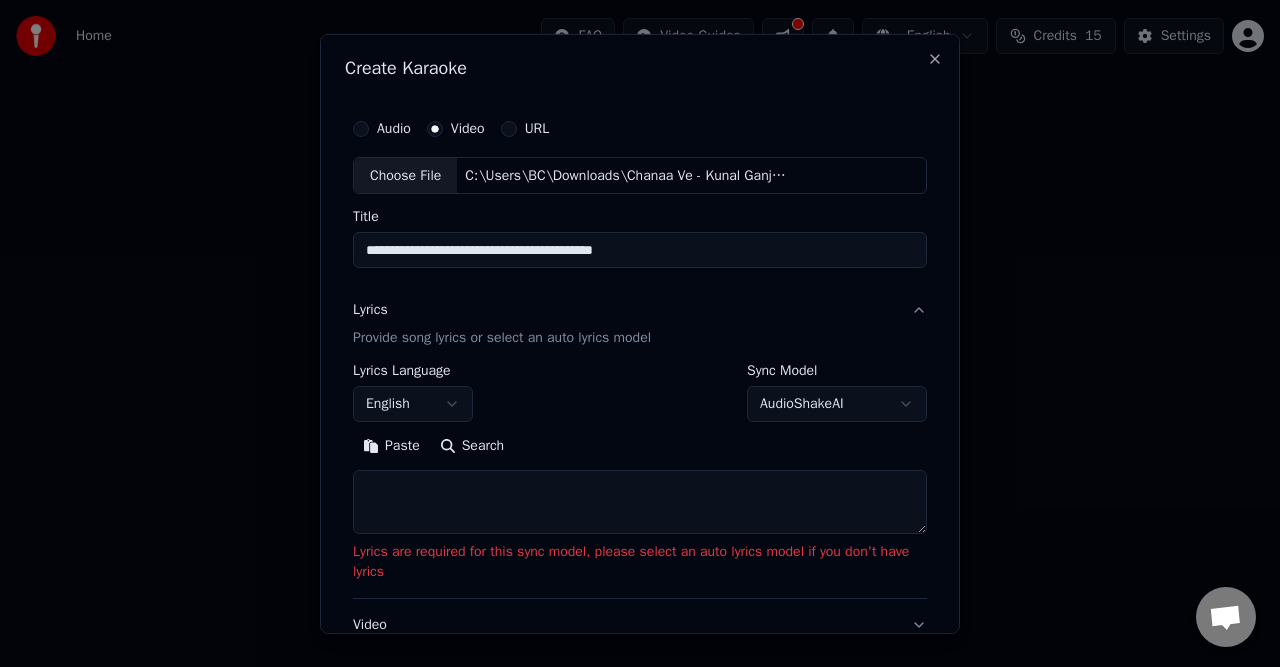 click at bounding box center (640, 502) 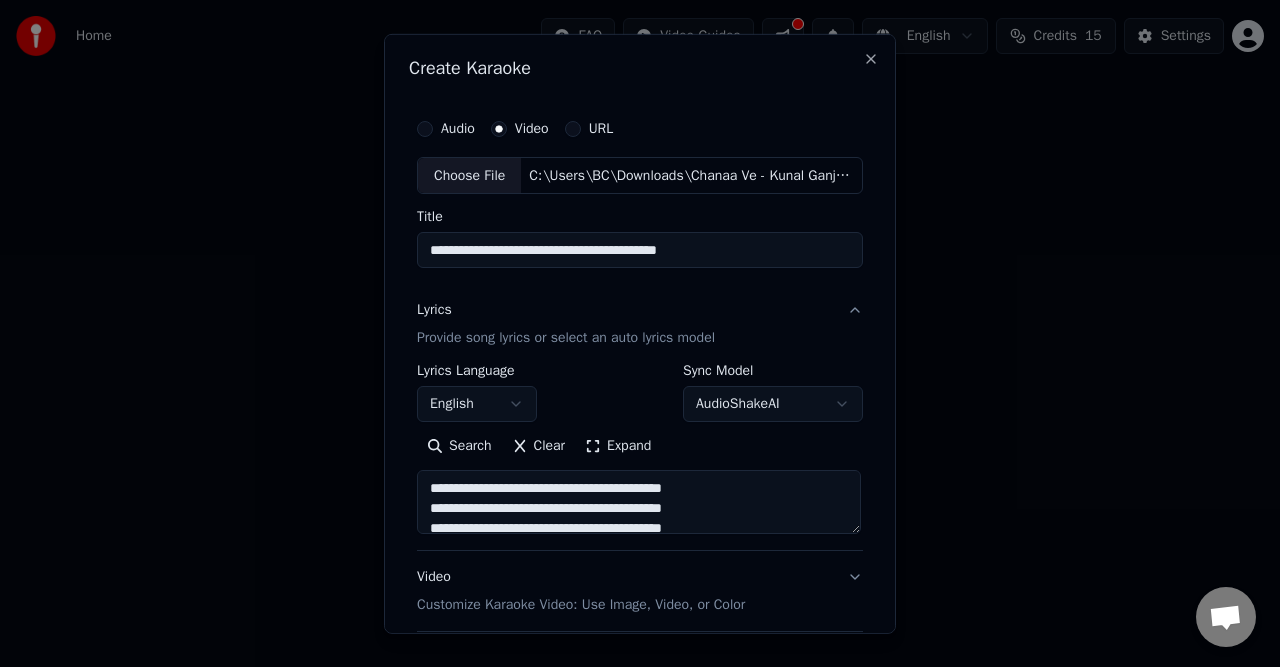 type on "**********" 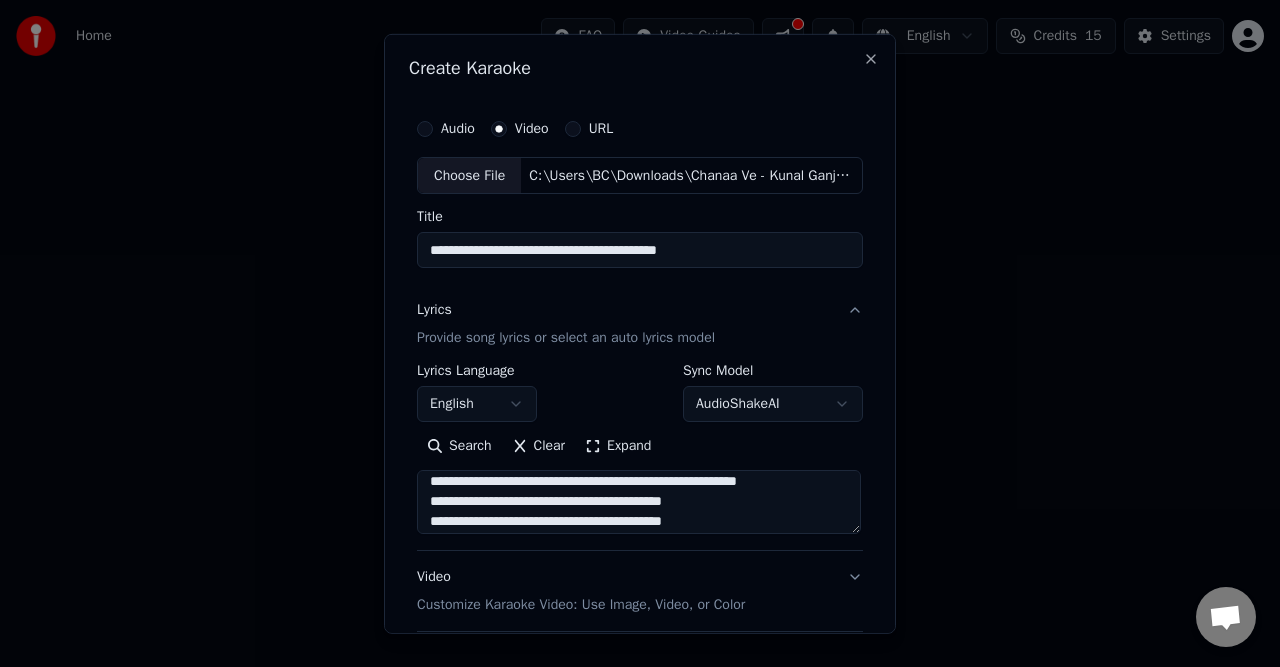 scroll, scrollTop: 413, scrollLeft: 0, axis: vertical 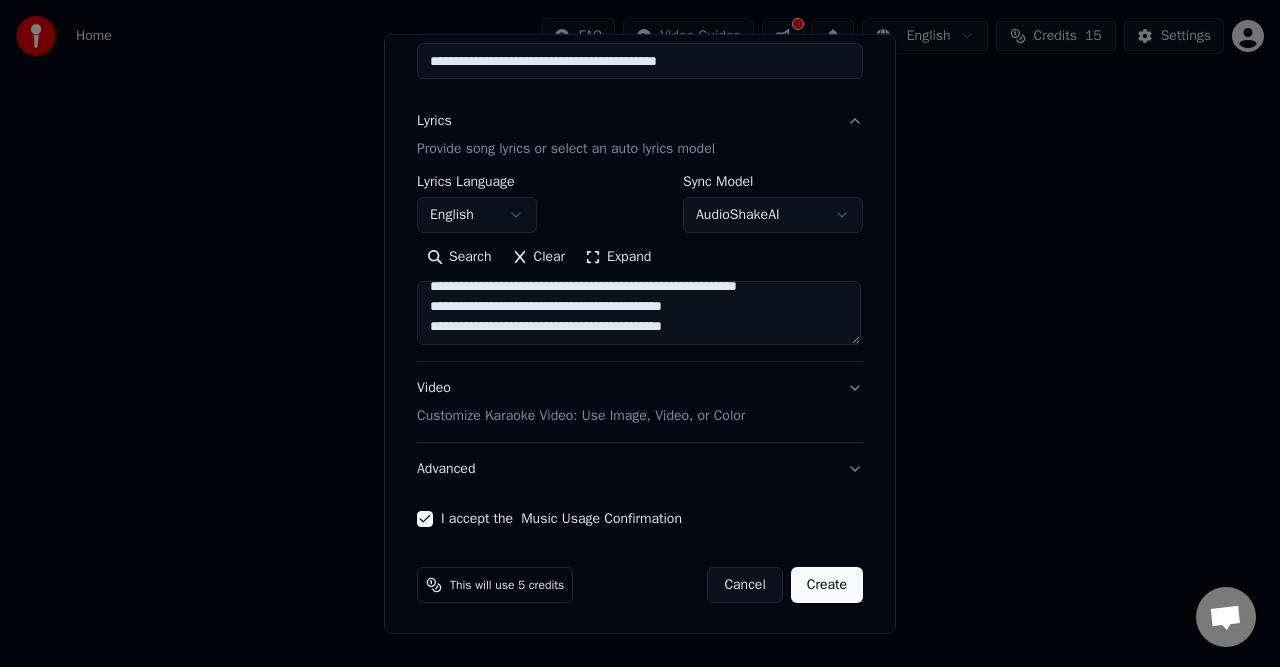 click on "Create" at bounding box center [827, 585] 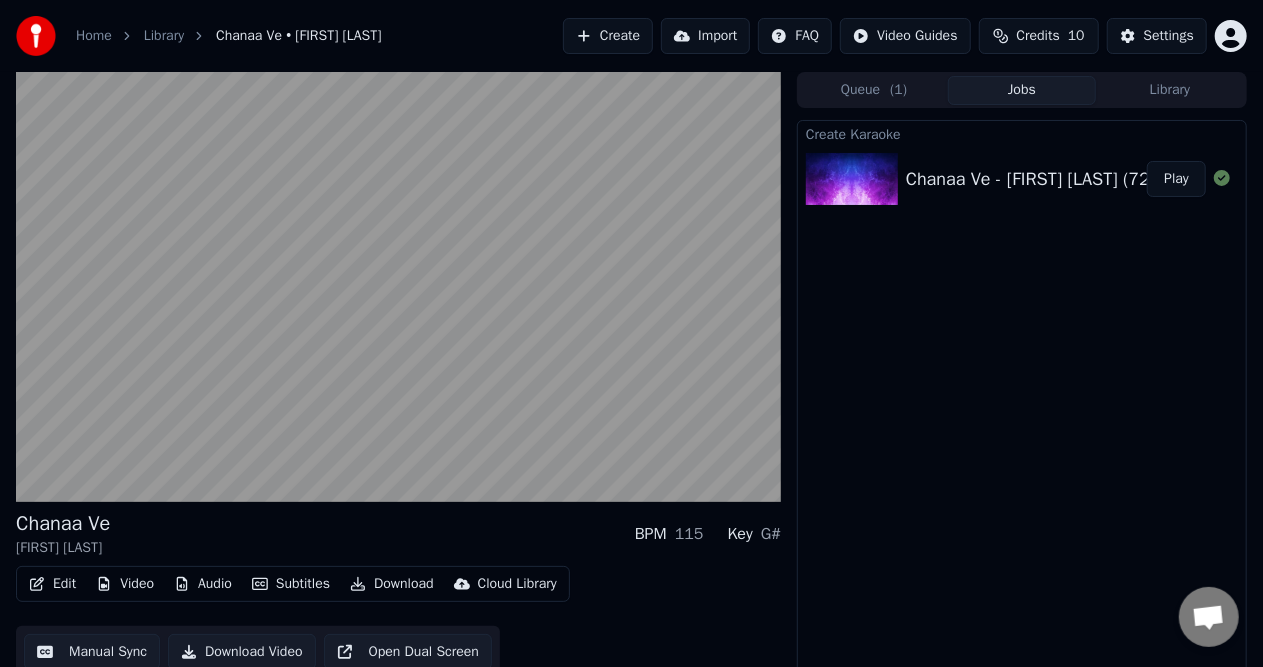click on "Download" at bounding box center (392, 584) 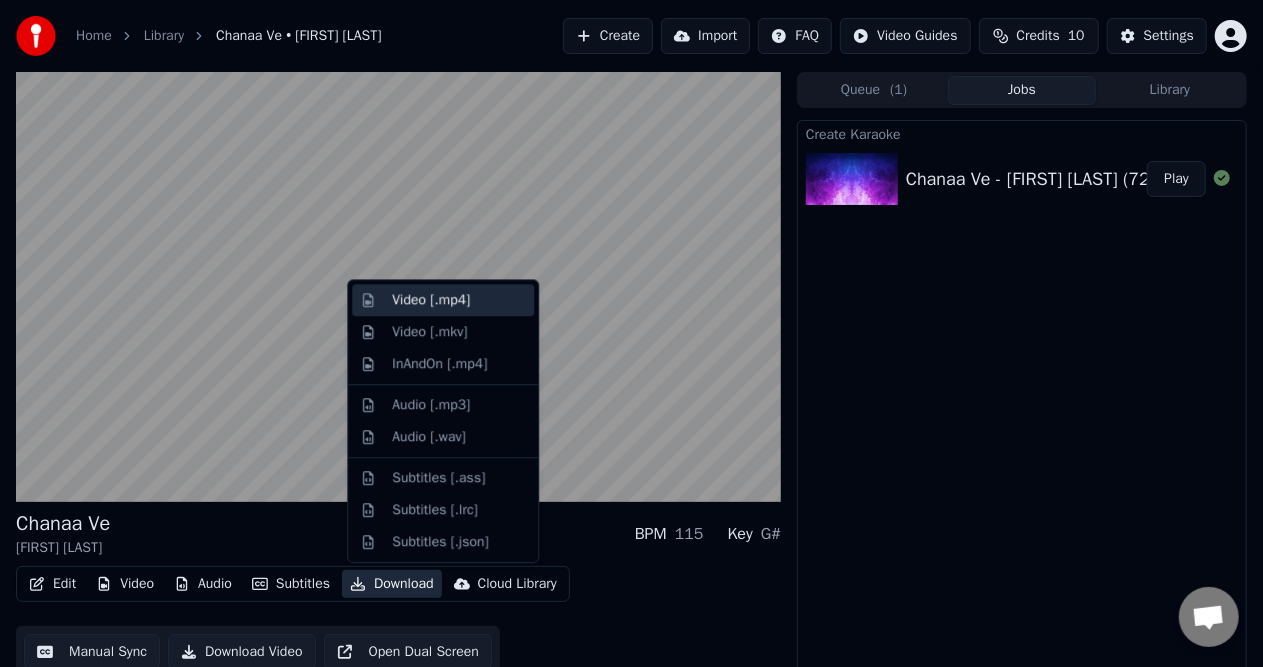 click on "Video [.mp4]" at bounding box center (431, 300) 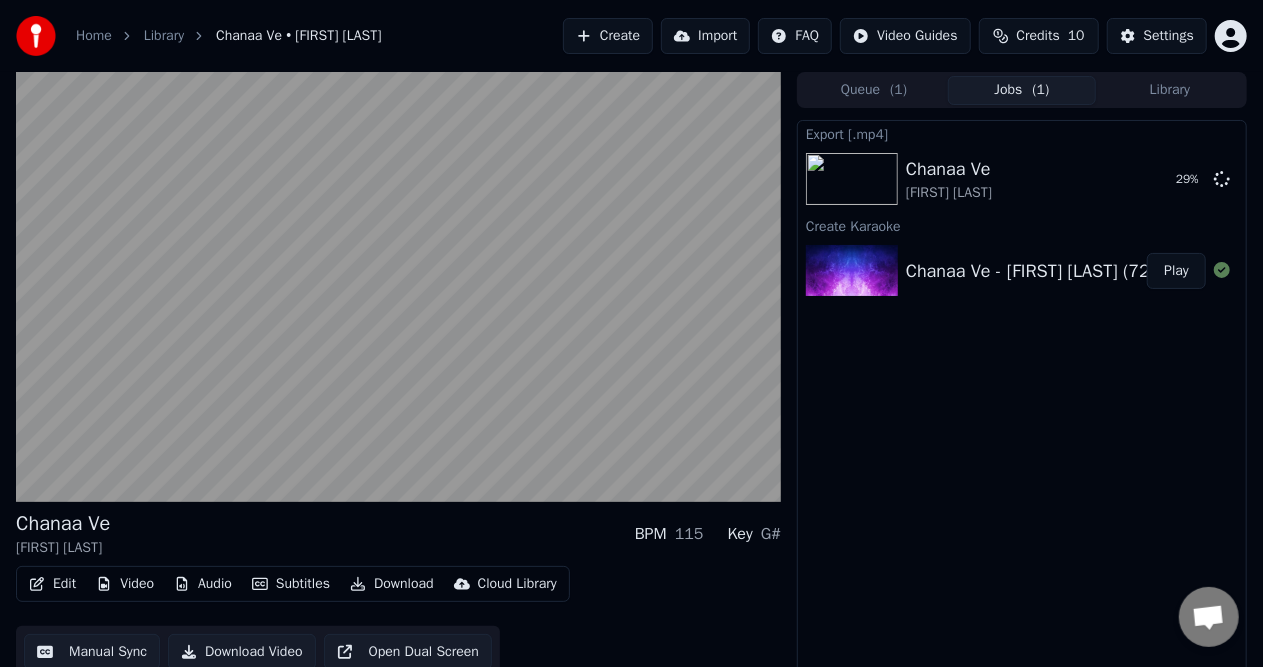 click on "Audio" at bounding box center [203, 584] 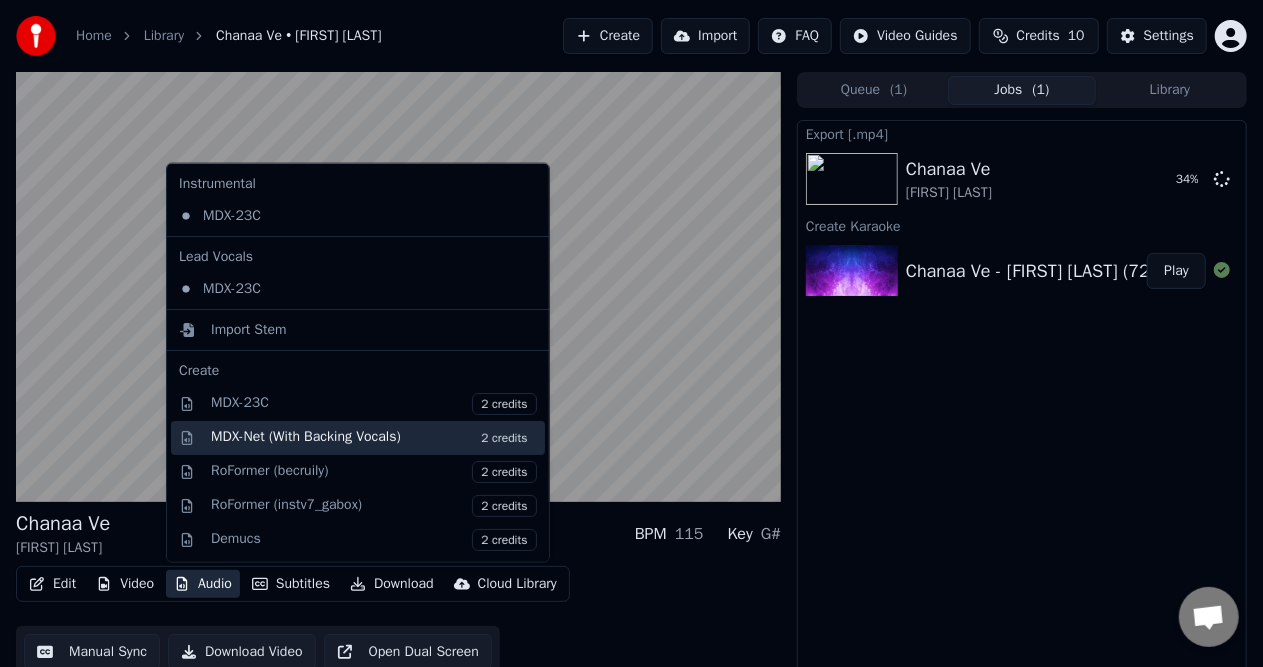 click on "MDX-Net (With Backing Vocals) 2 credits" at bounding box center (374, 438) 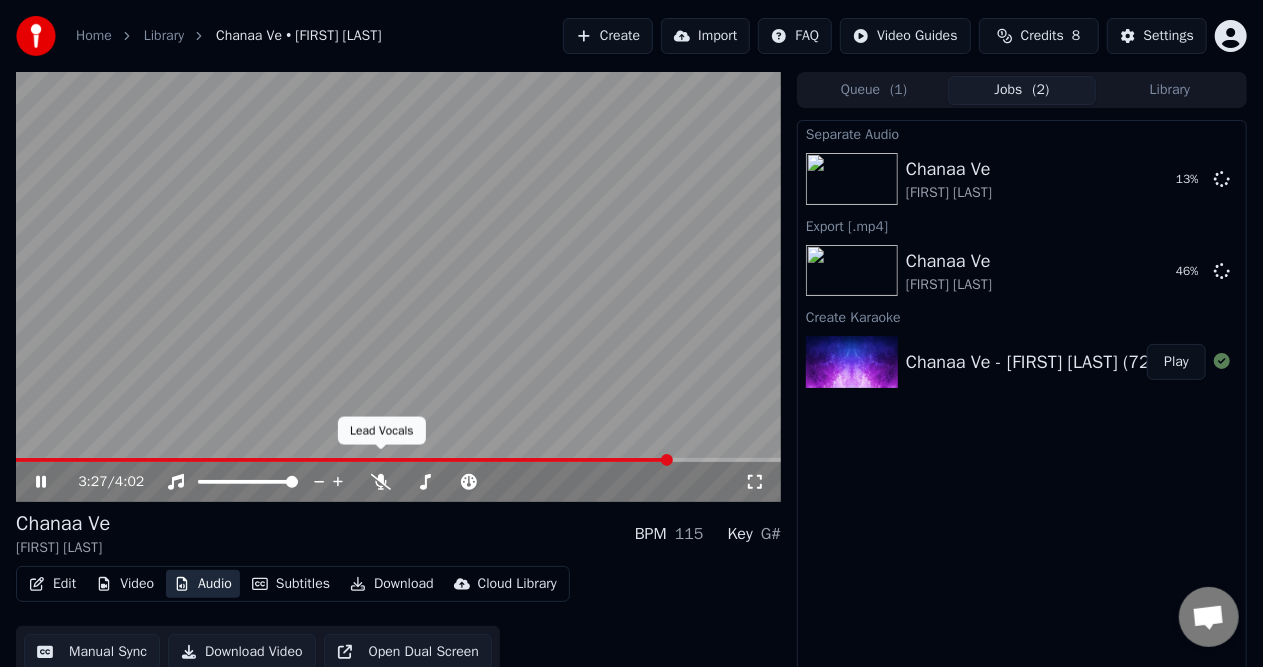 scroll, scrollTop: 20, scrollLeft: 0, axis: vertical 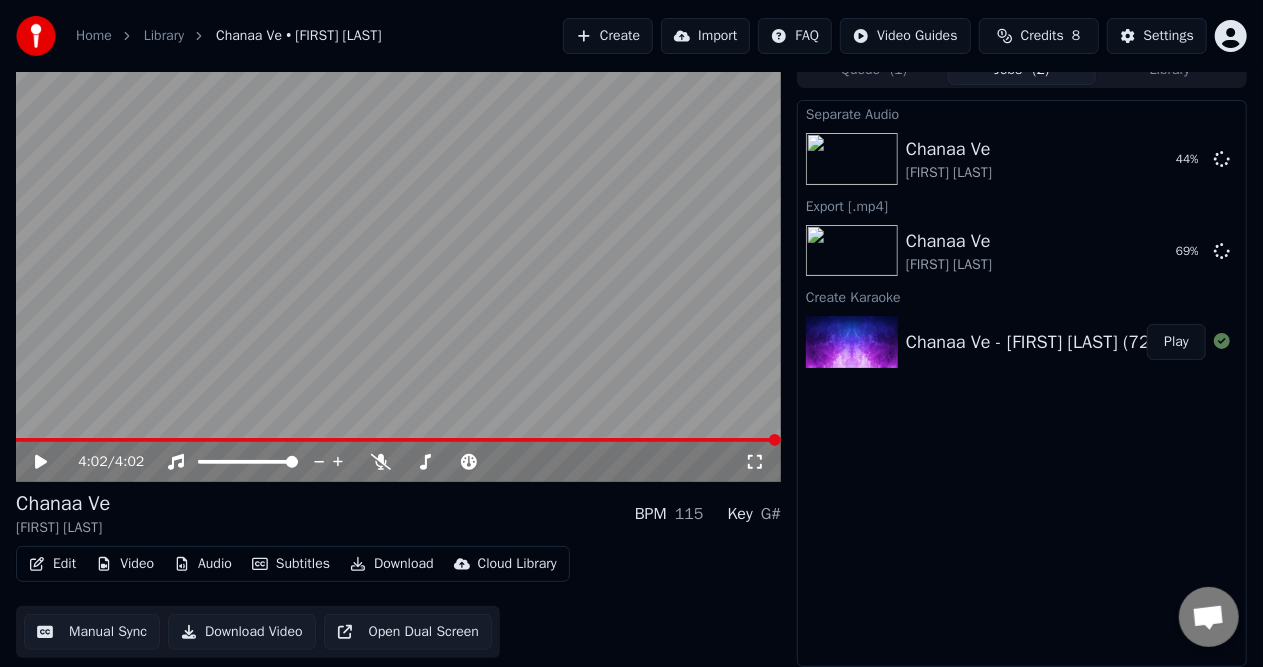 click on "Download" at bounding box center [392, 564] 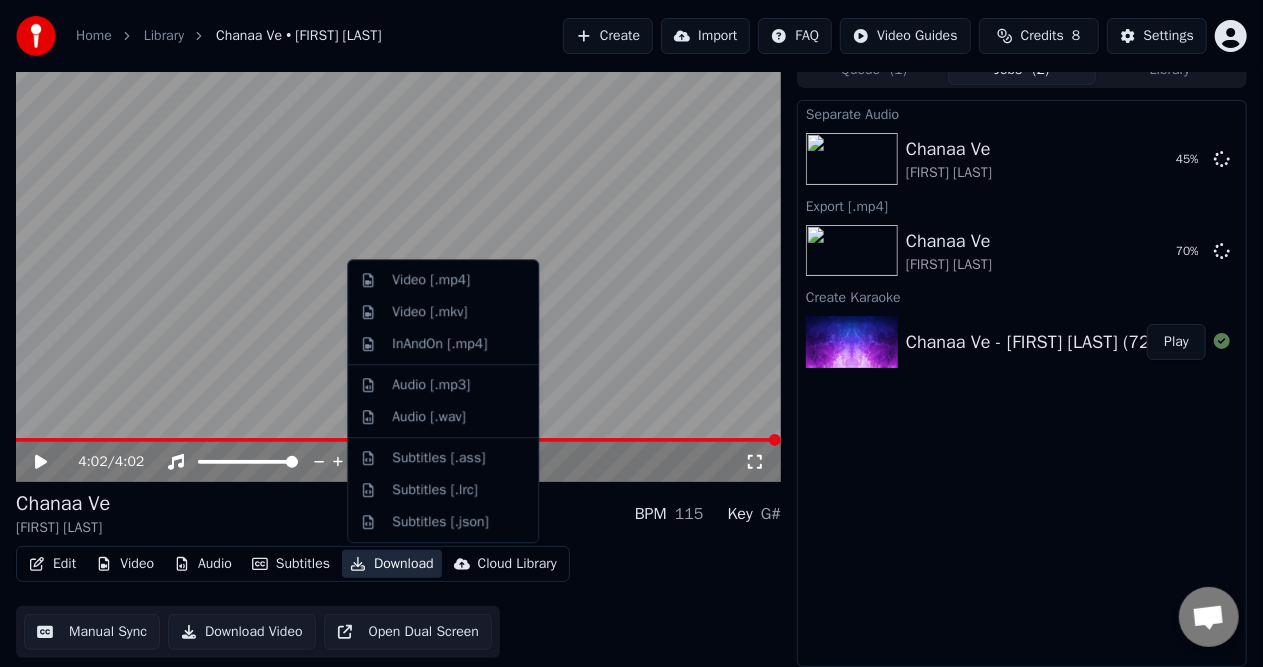 click on "Download" at bounding box center [392, 564] 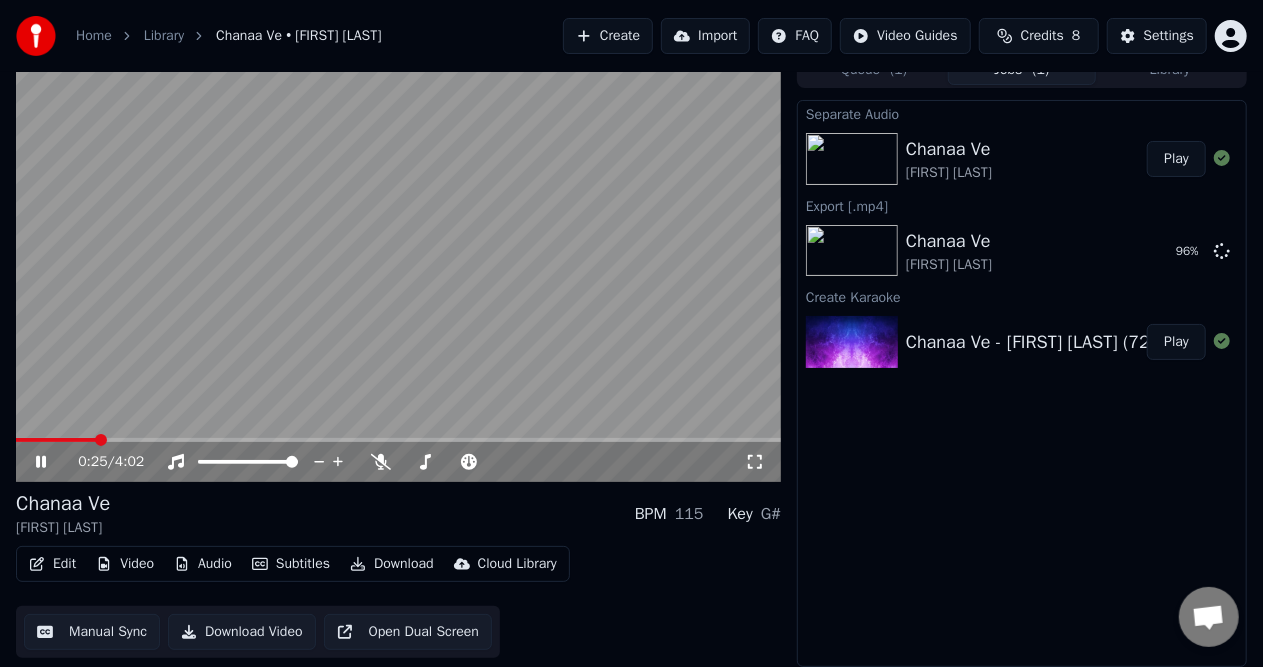 click at bounding box center [398, 267] 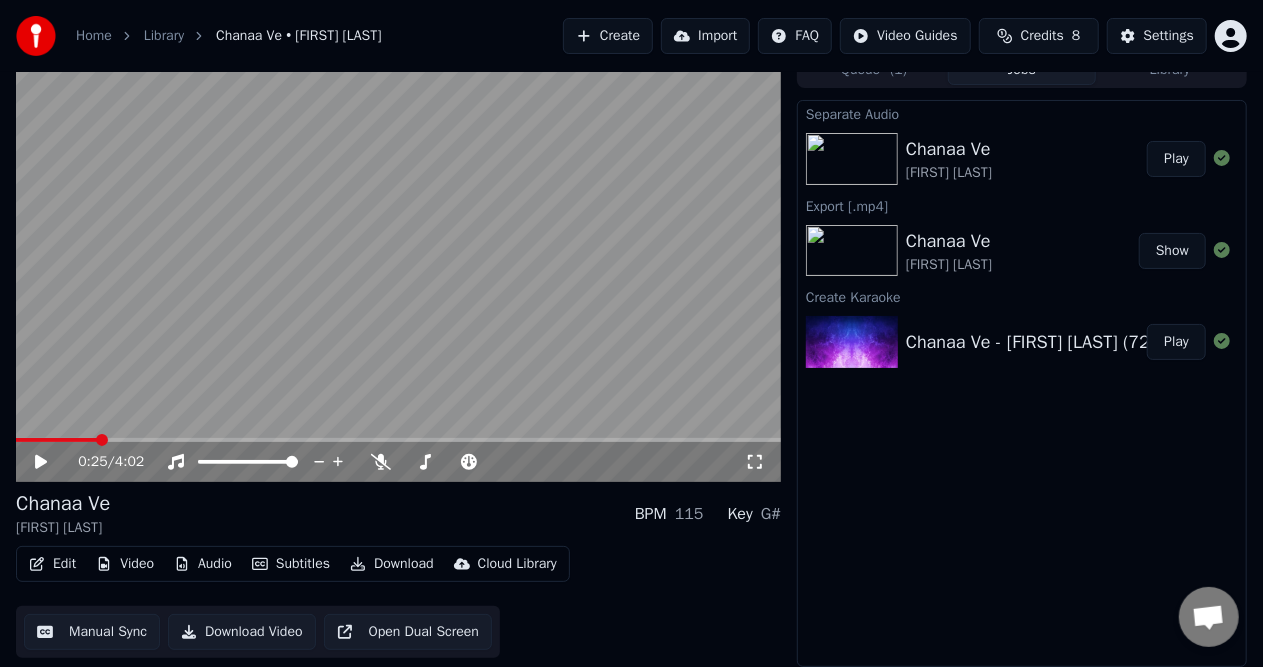 click on "Show" at bounding box center [1172, 251] 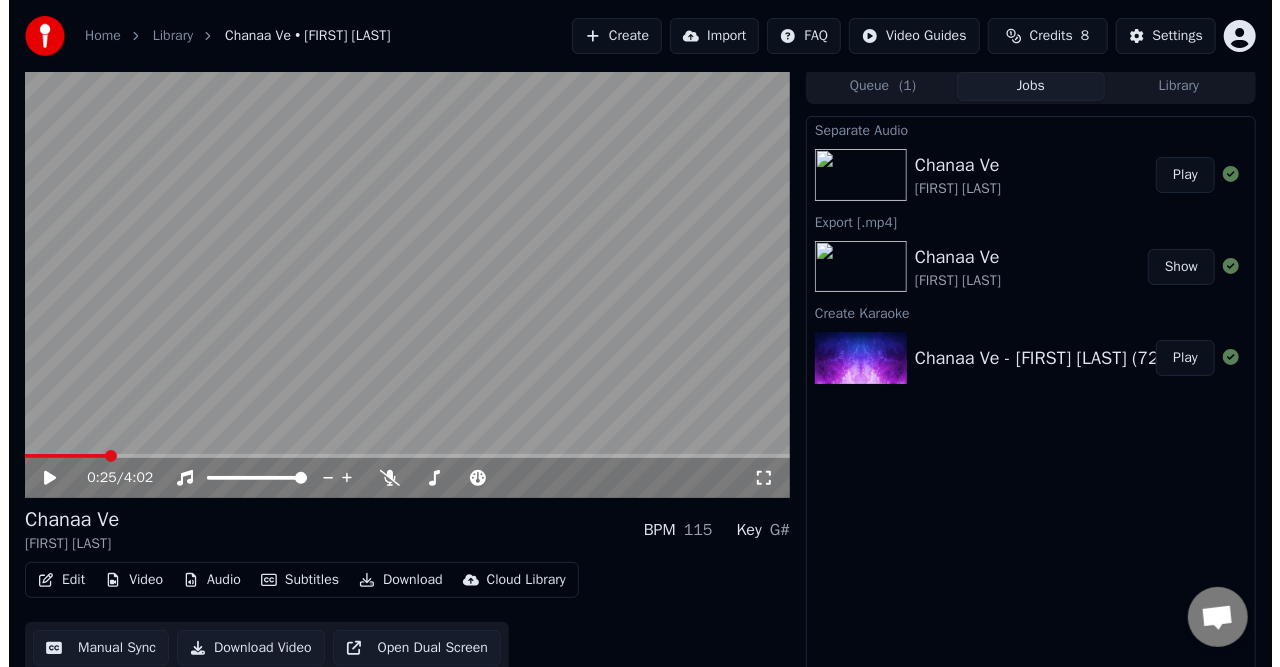 scroll, scrollTop: 0, scrollLeft: 0, axis: both 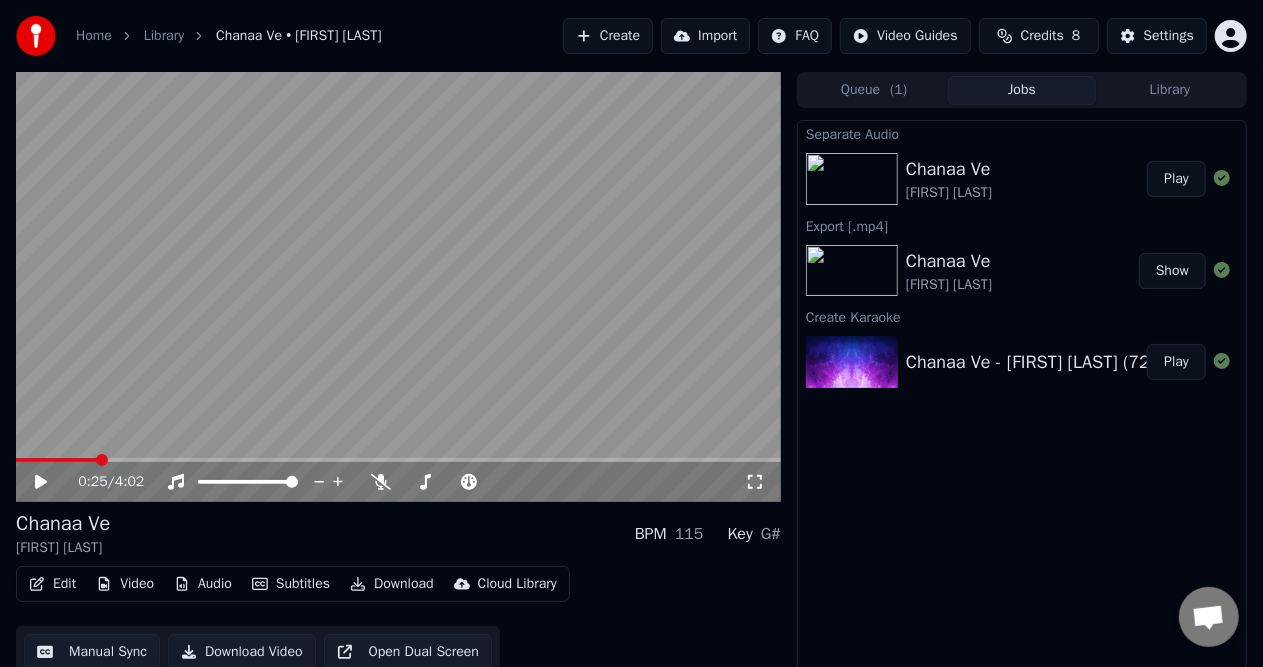 click on "Create" at bounding box center (608, 36) 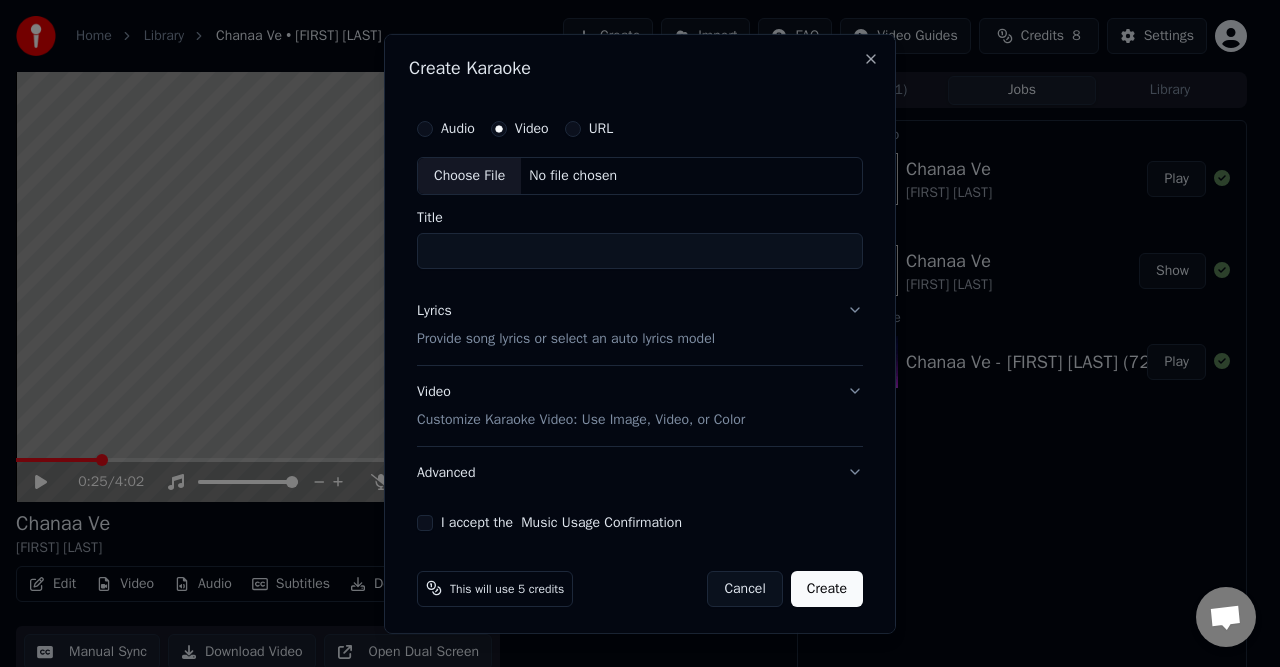 click on "Choose File" at bounding box center (469, 175) 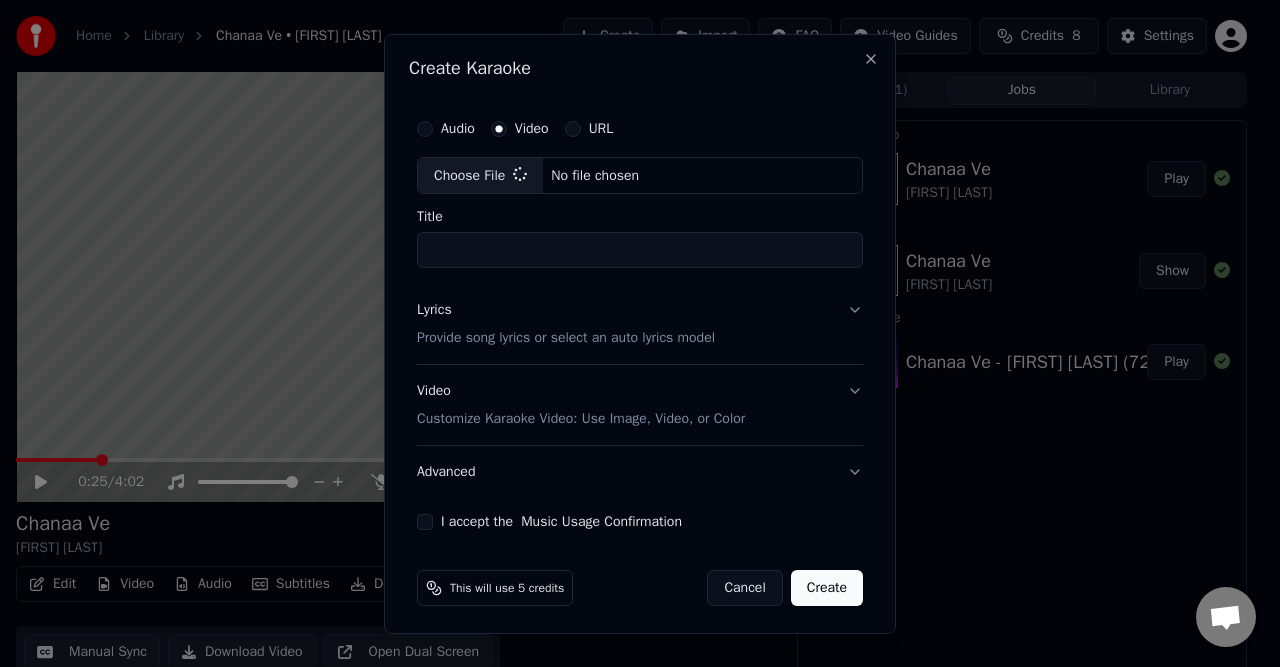 type on "**********" 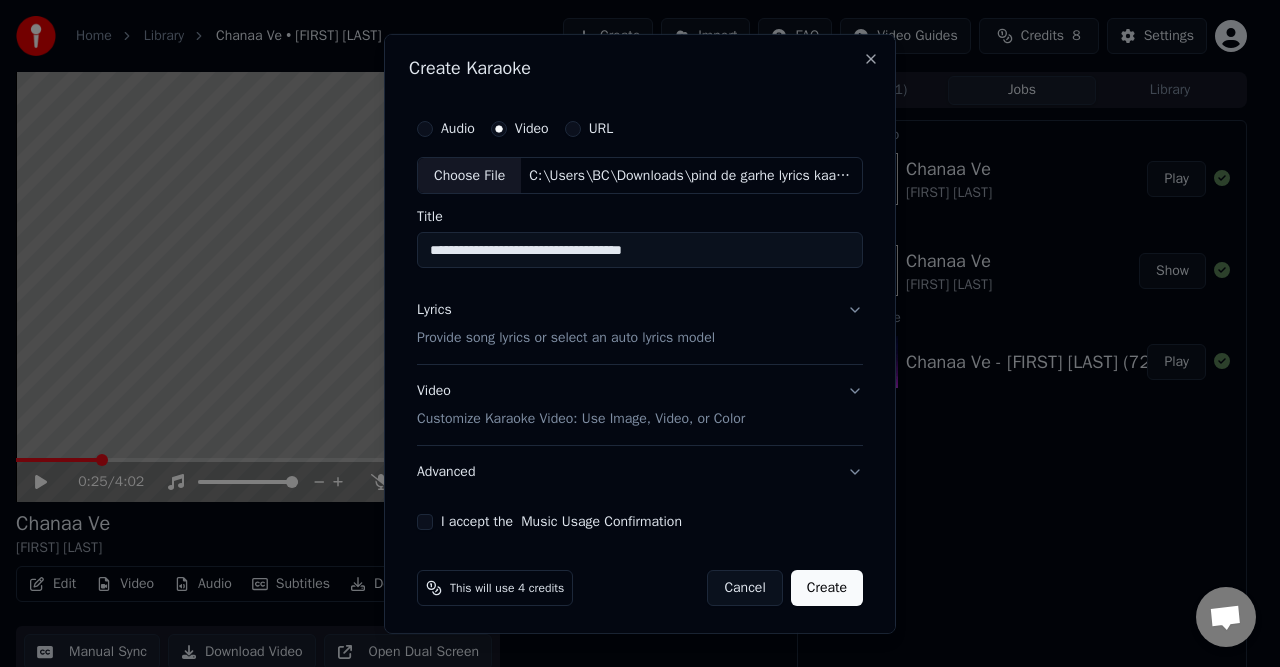 click on "I accept the   Music Usage Confirmation" at bounding box center (425, 522) 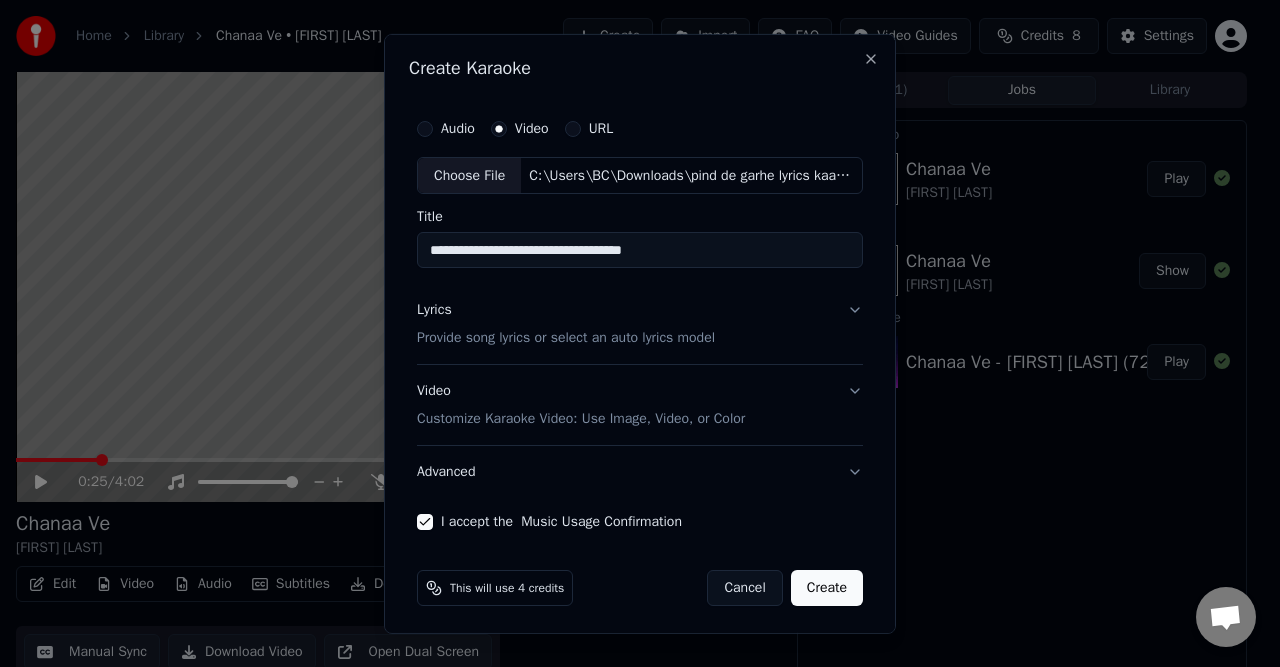 click on "Create" at bounding box center (827, 588) 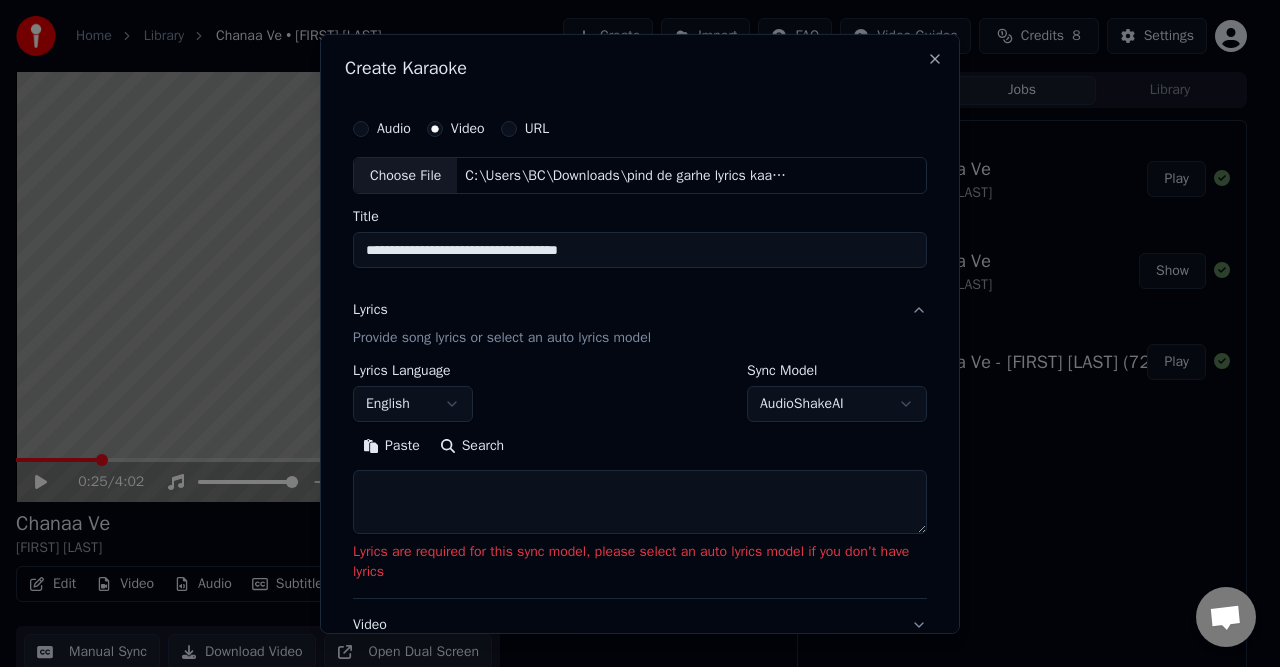 click at bounding box center (640, 502) 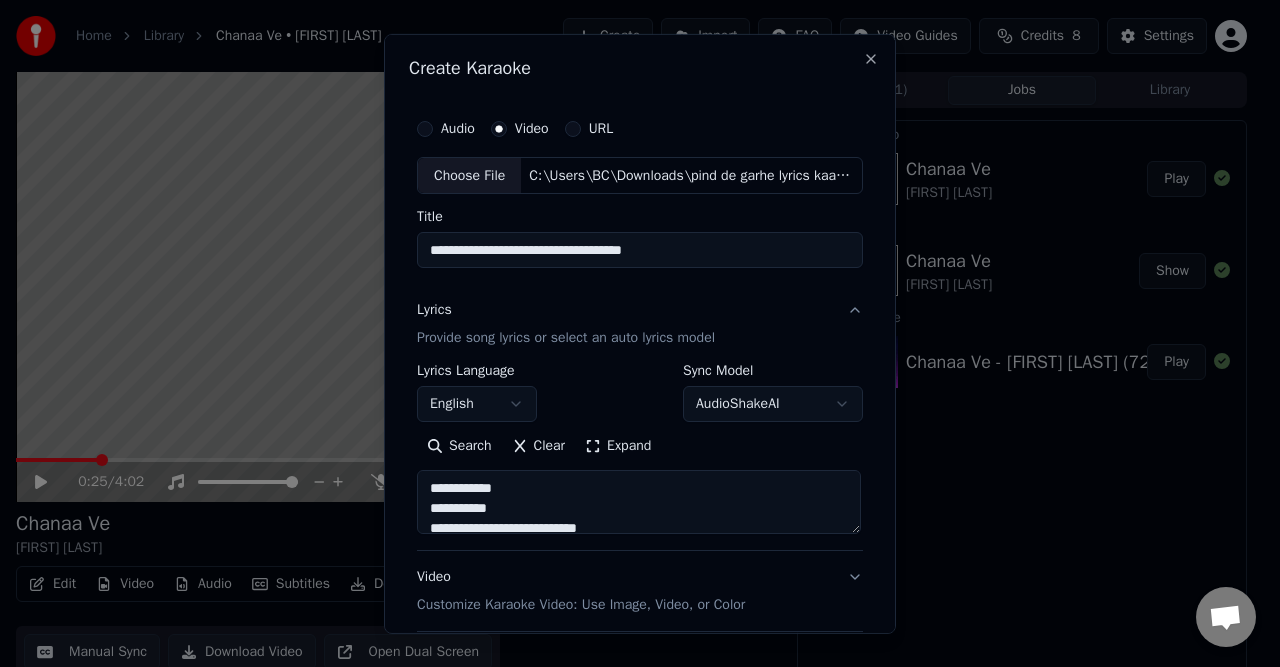 type on "**********" 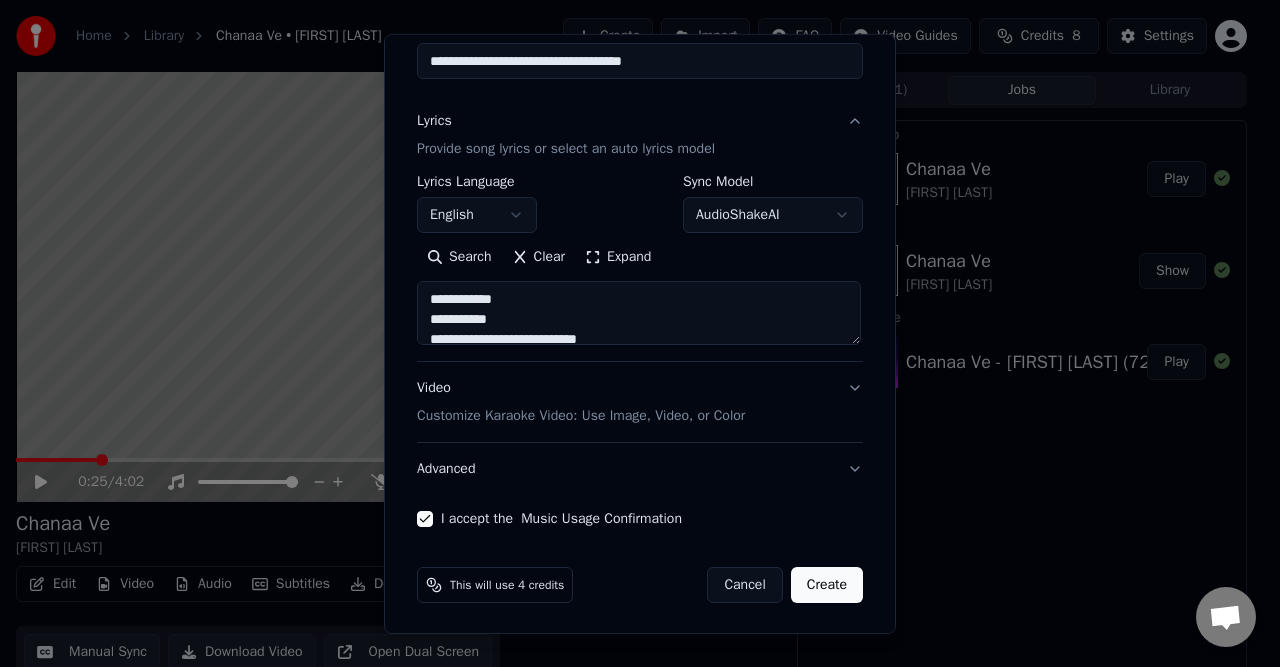 scroll, scrollTop: 0, scrollLeft: 0, axis: both 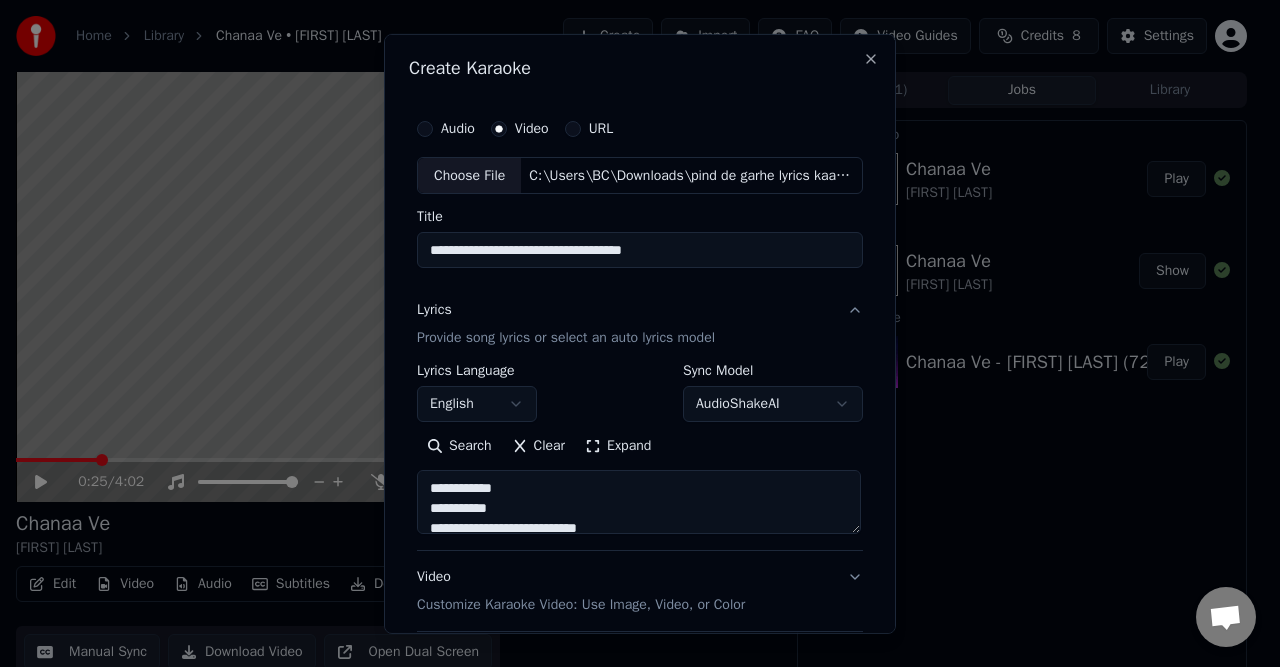 click on "**********" at bounding box center (640, 250) 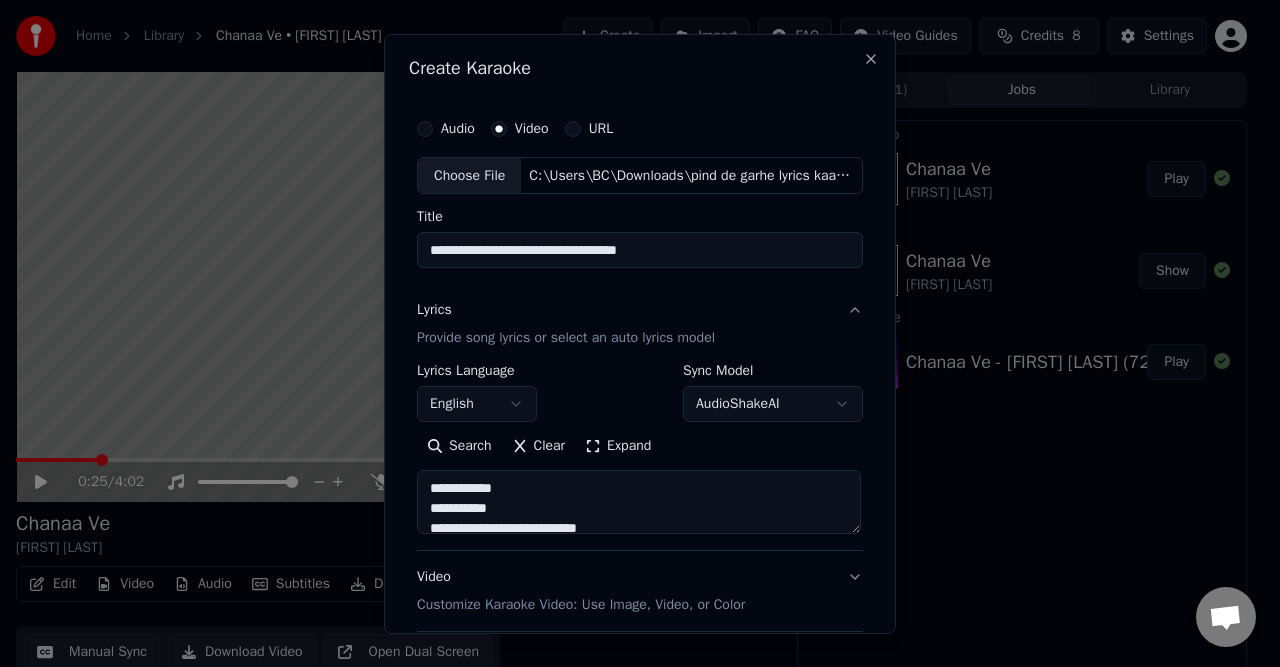 type on "**********" 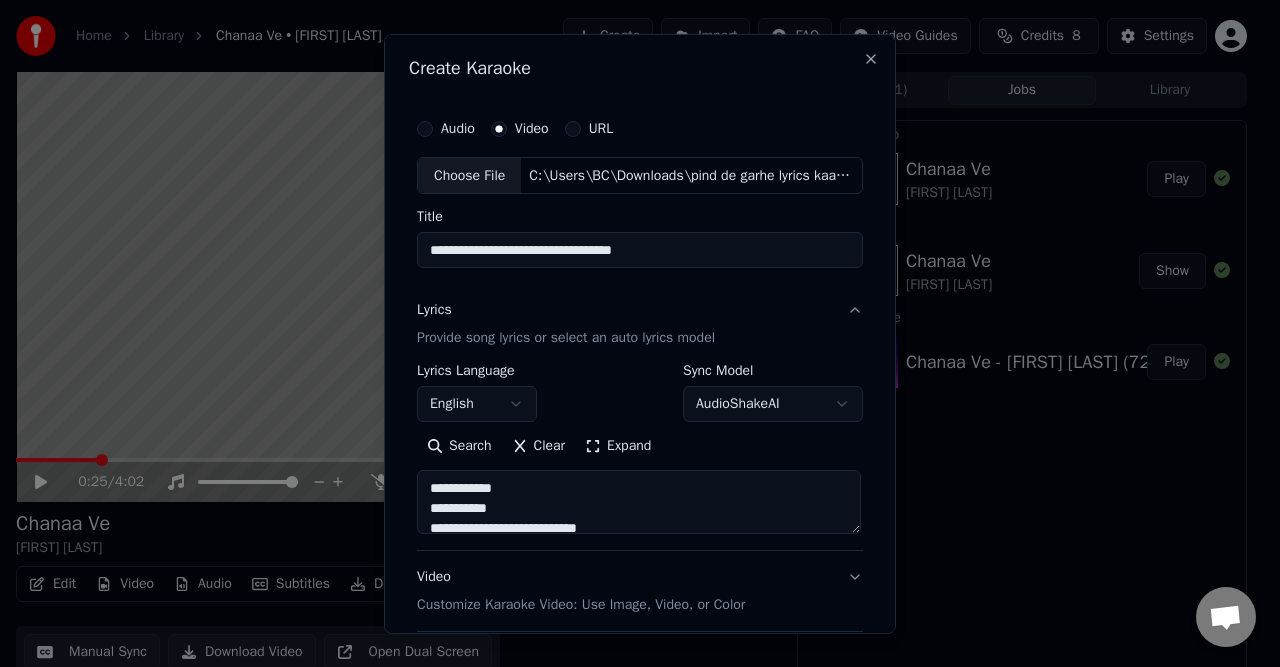 type on "**********" 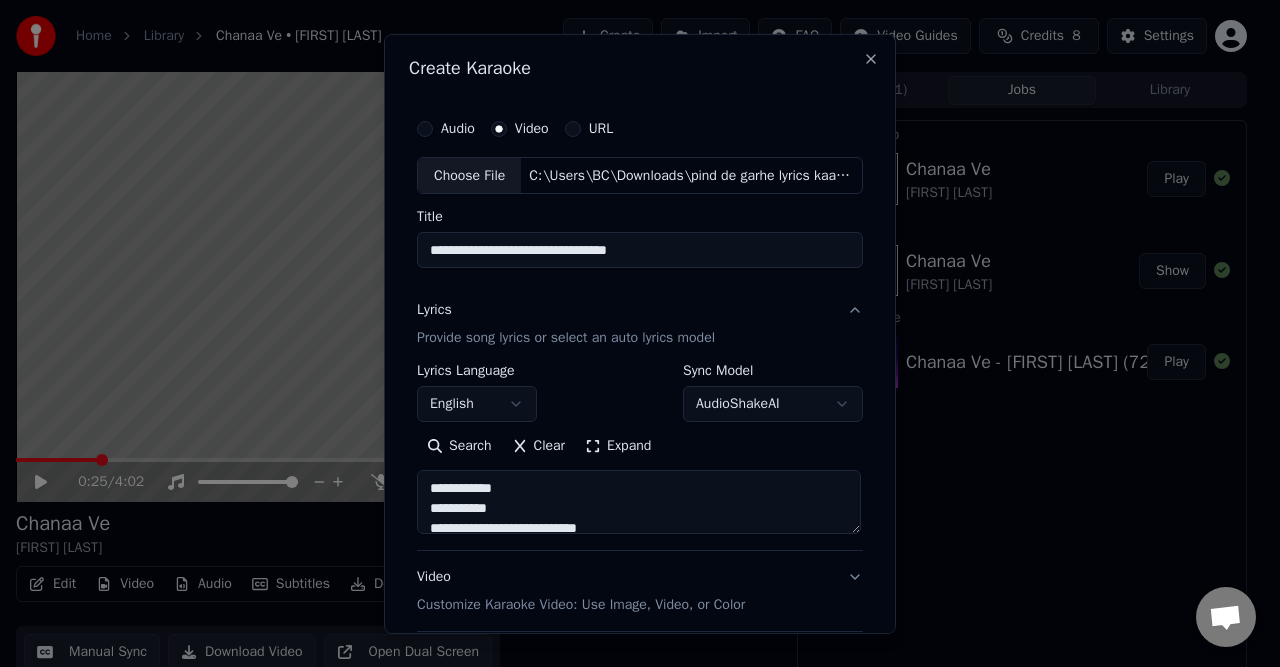 type on "**********" 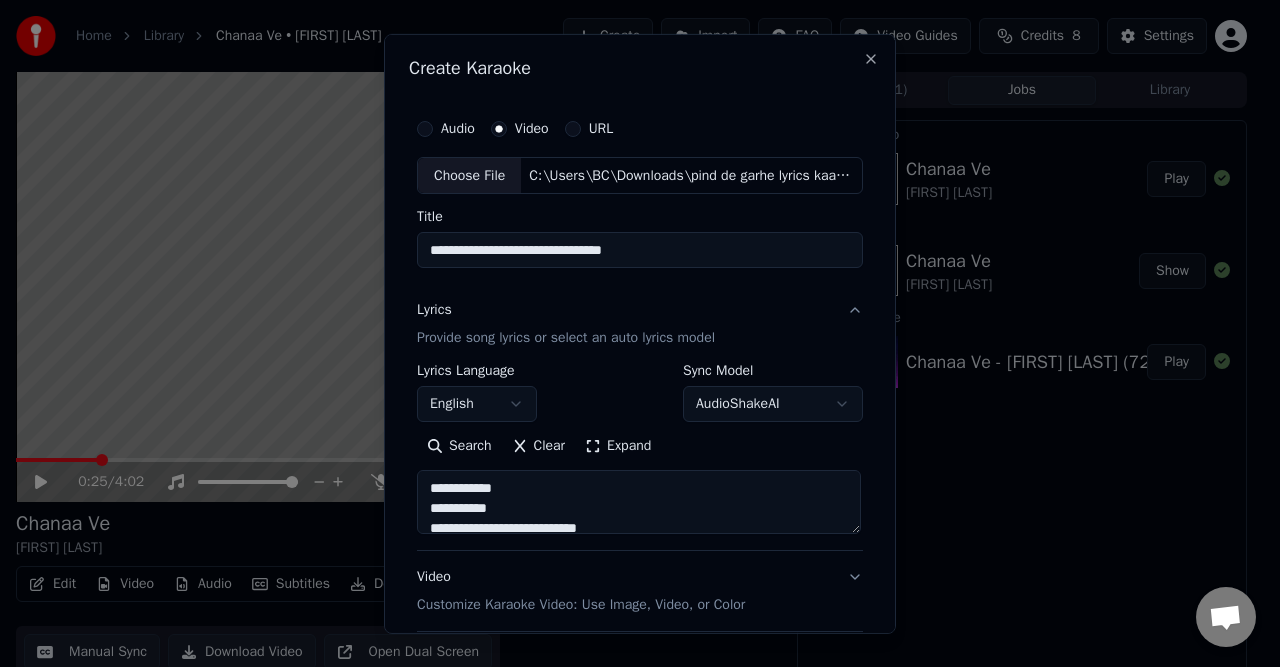 type on "**********" 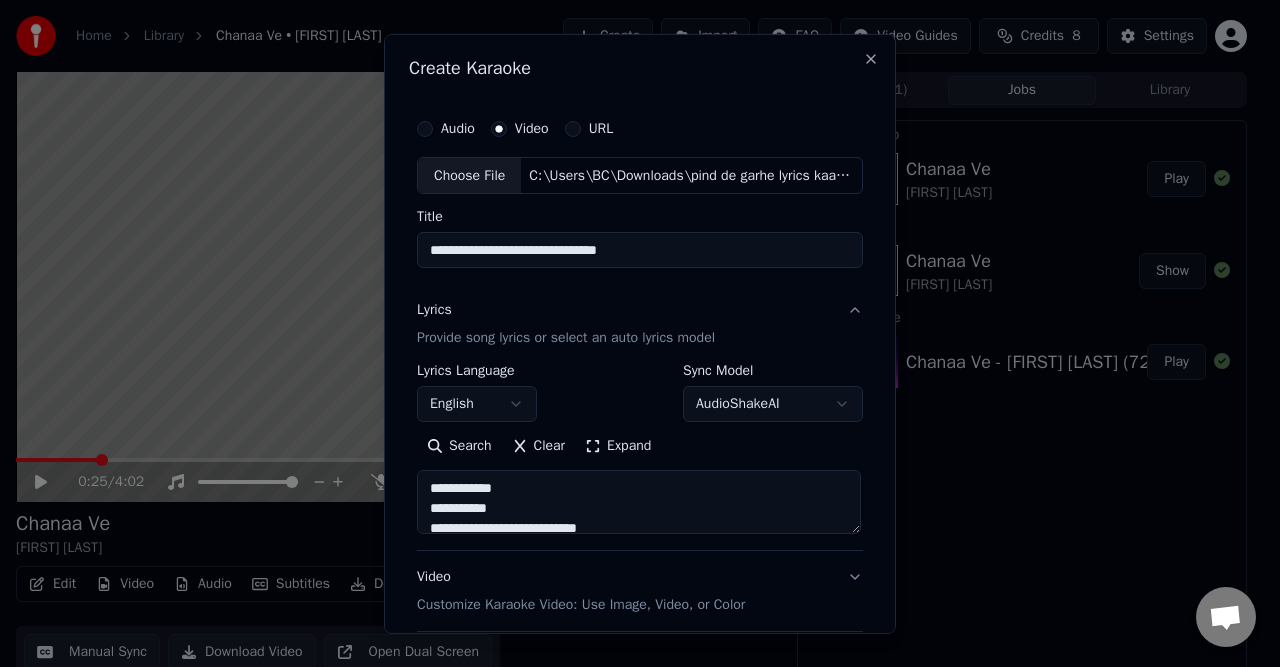 type on "**********" 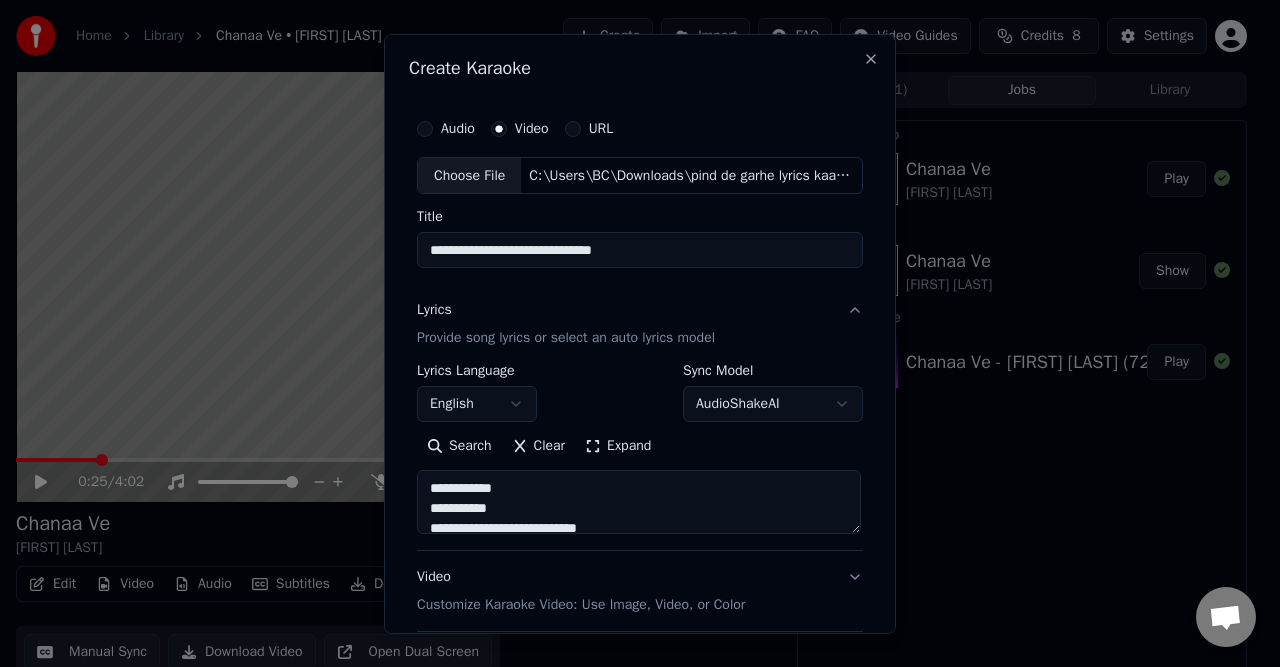 type on "**********" 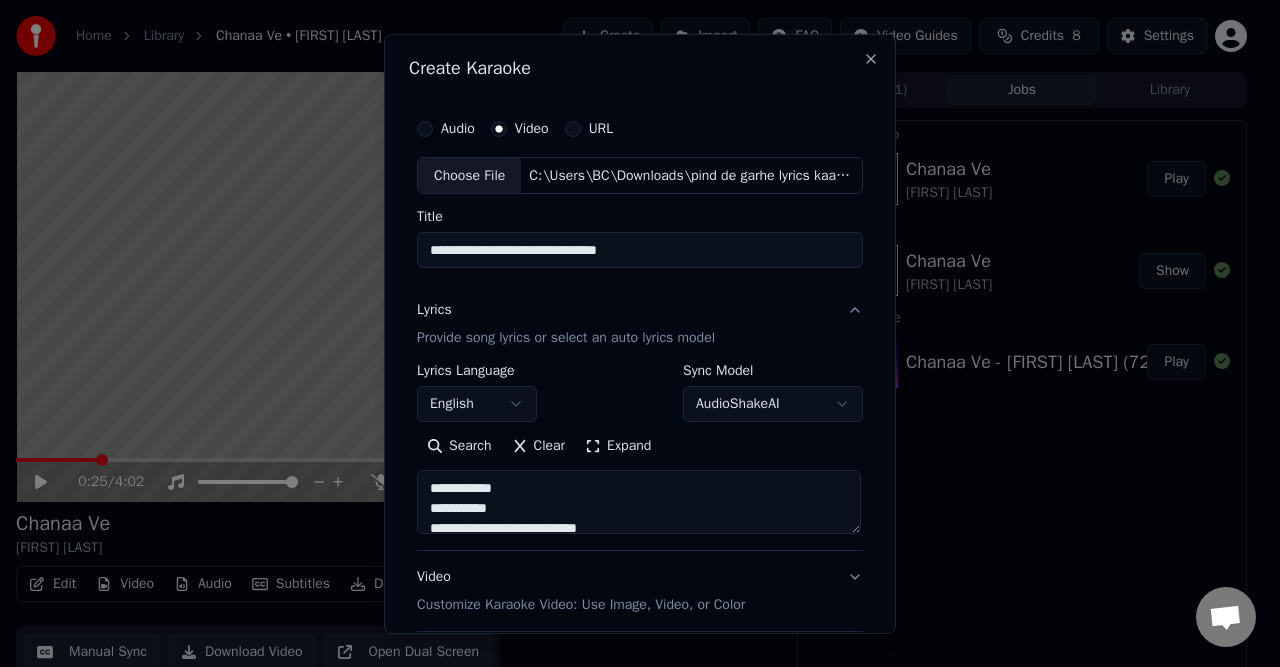 type on "**********" 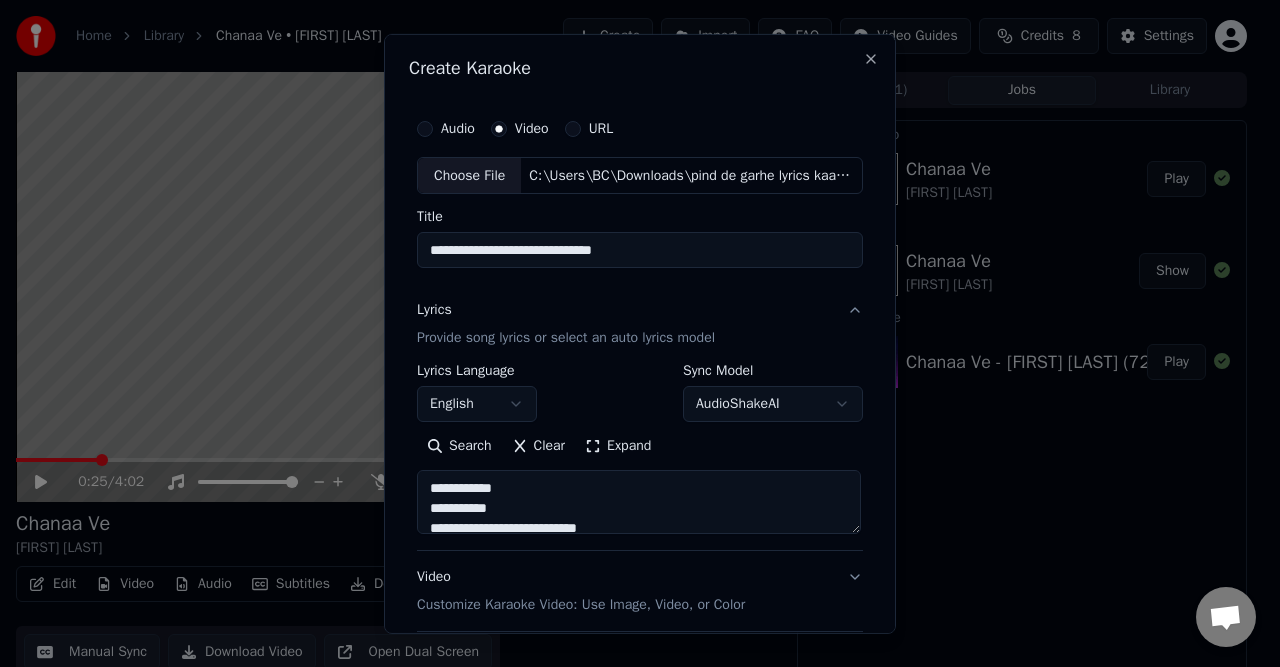 type on "**********" 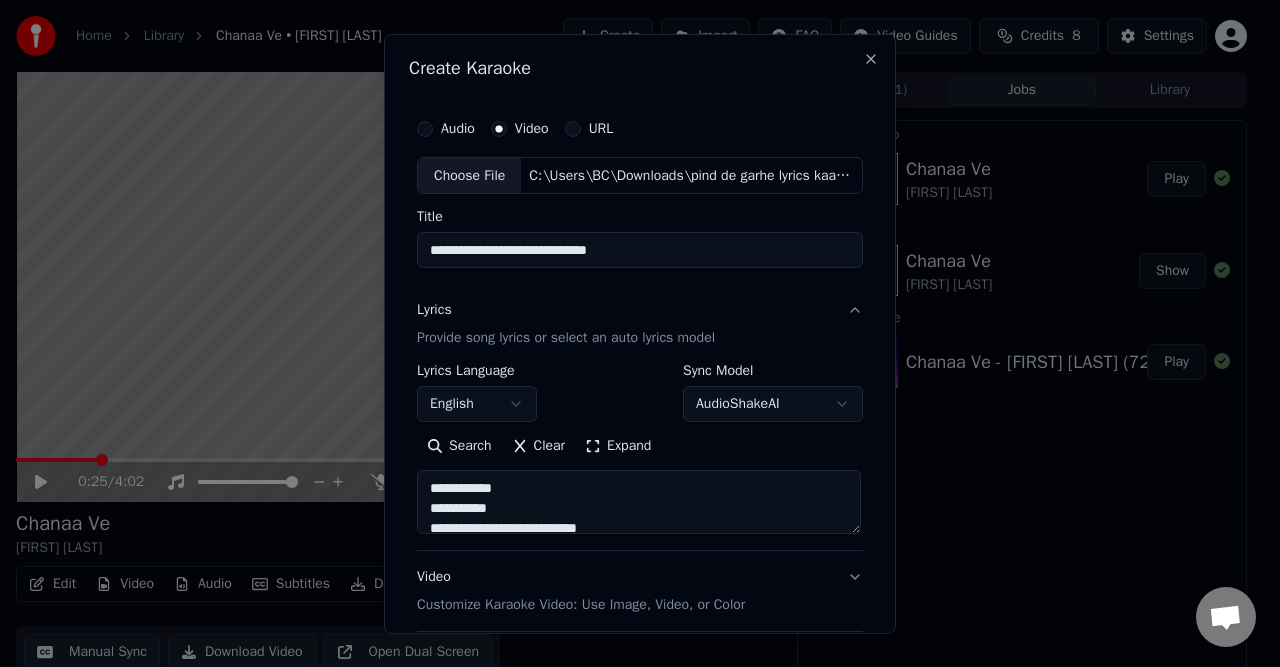 type on "**********" 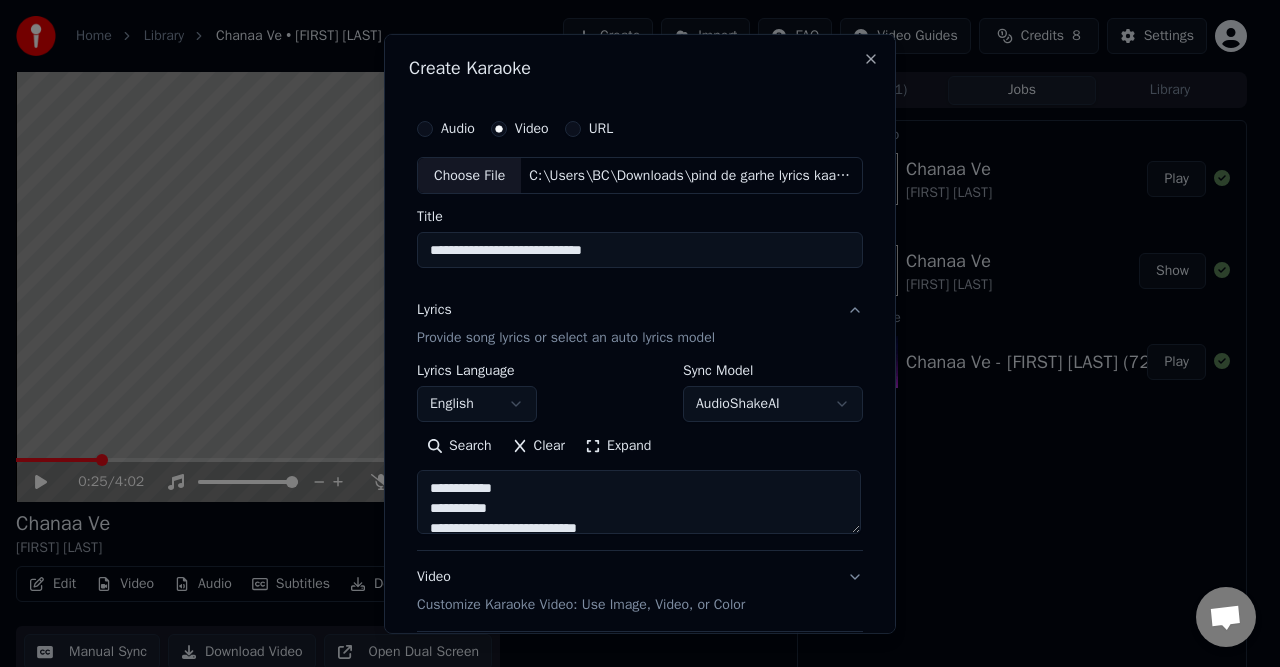type on "**********" 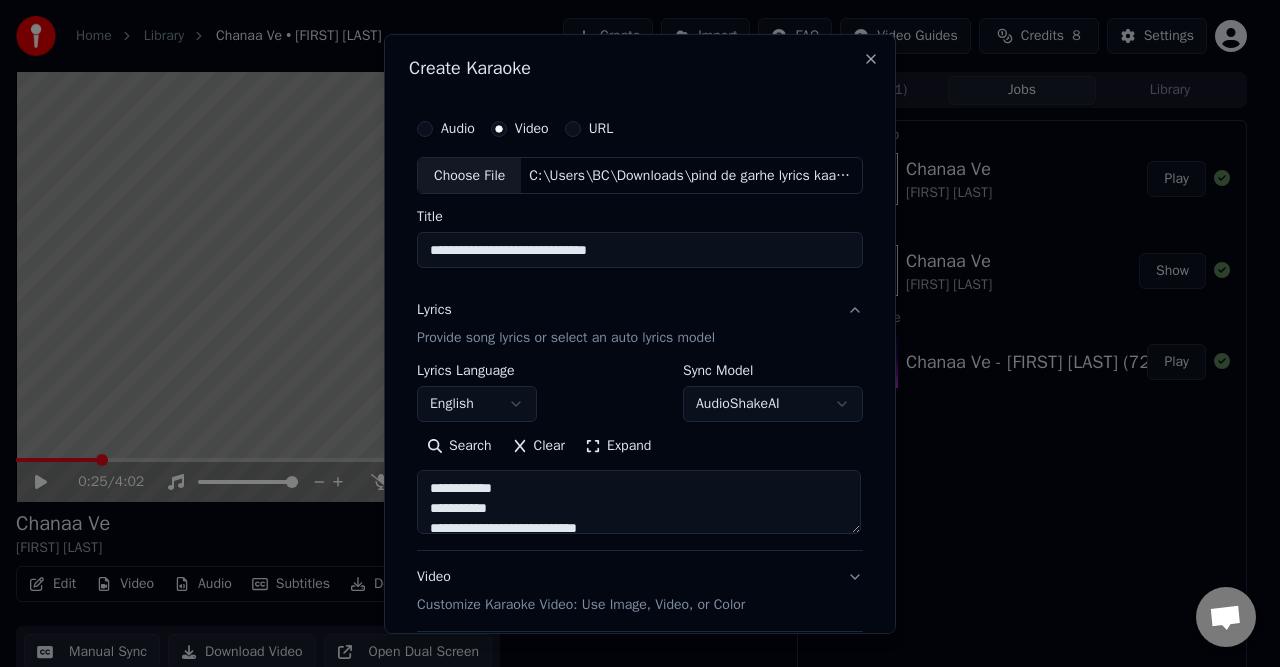 click on "**********" at bounding box center (640, 250) 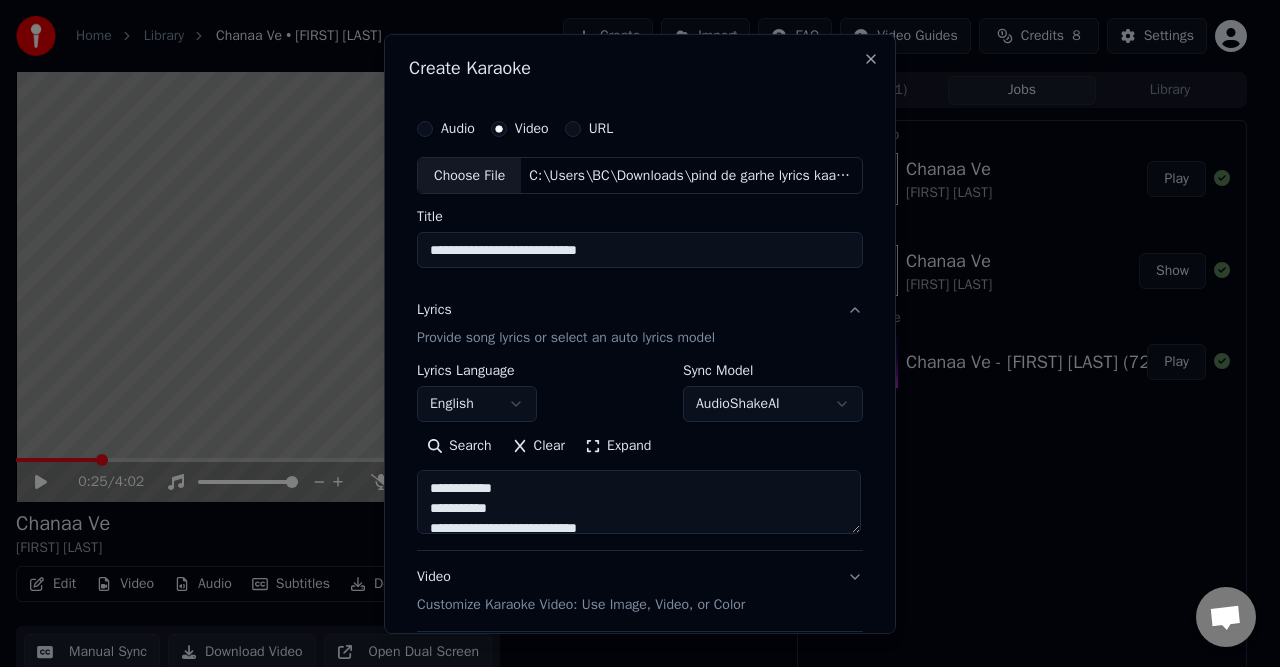 type on "**********" 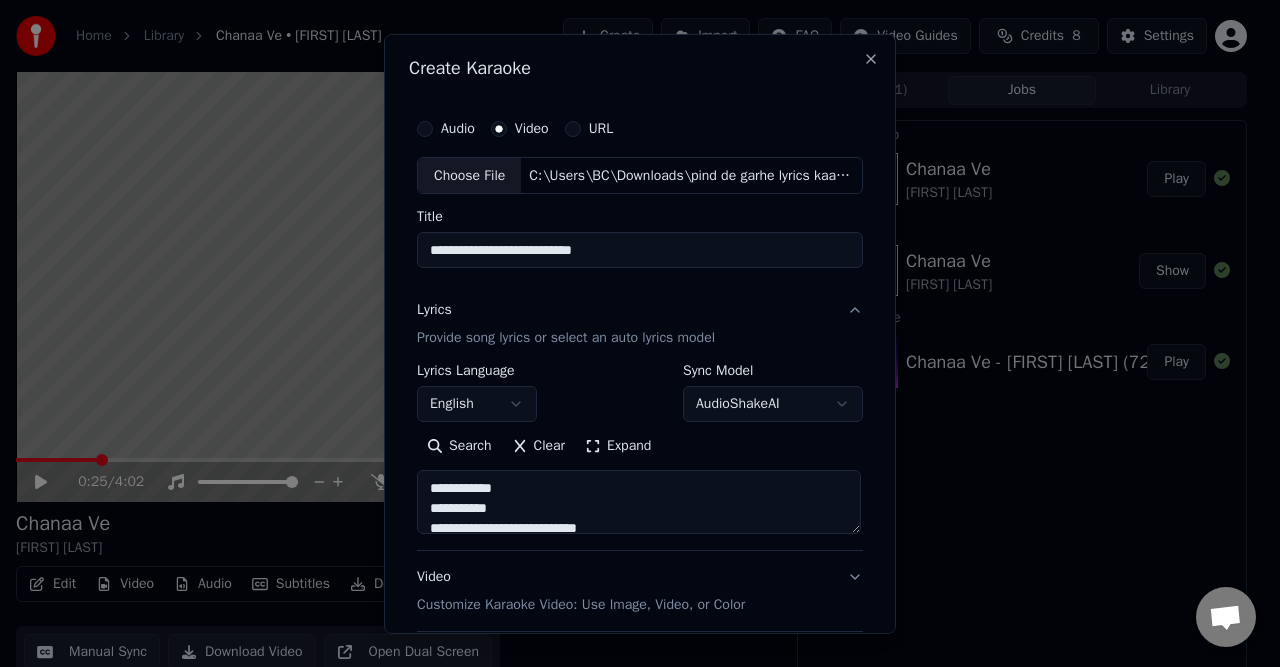 type on "**********" 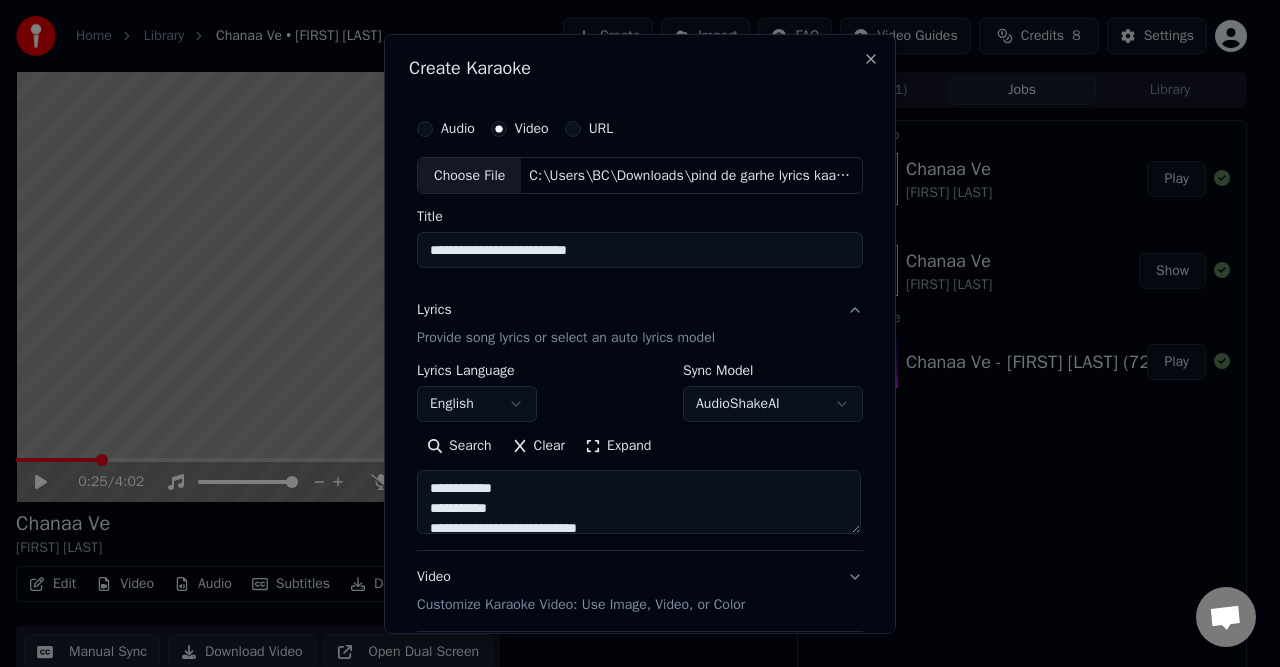 type on "**********" 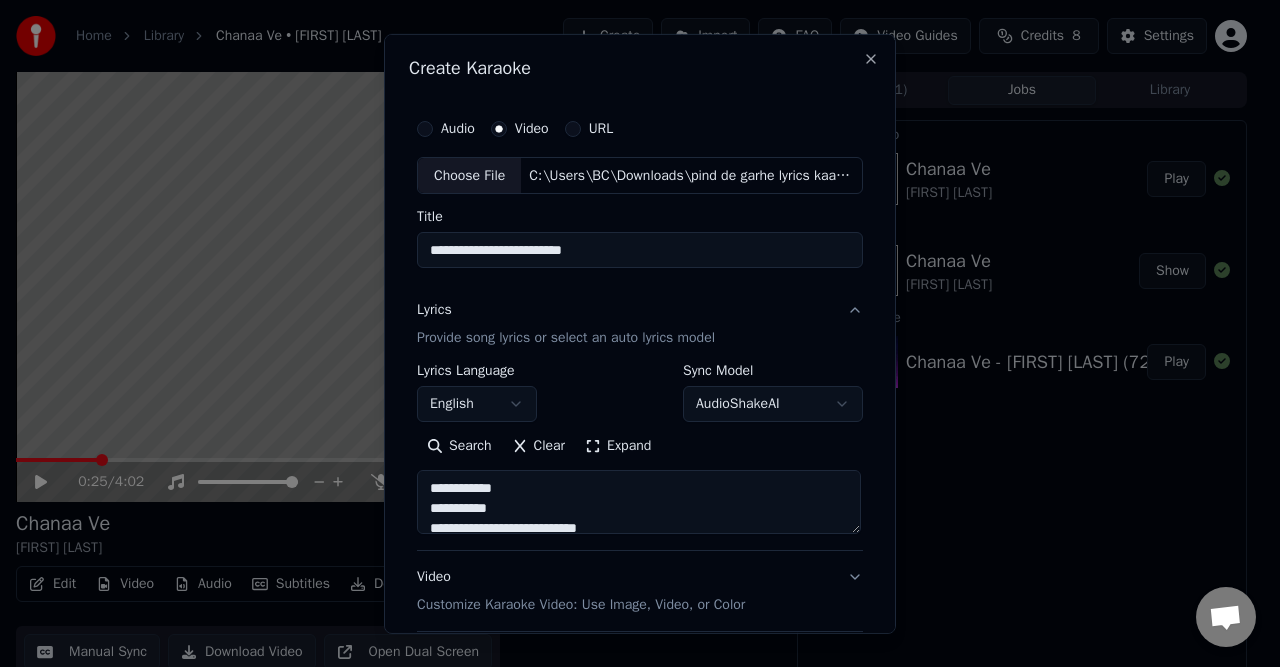 type on "**********" 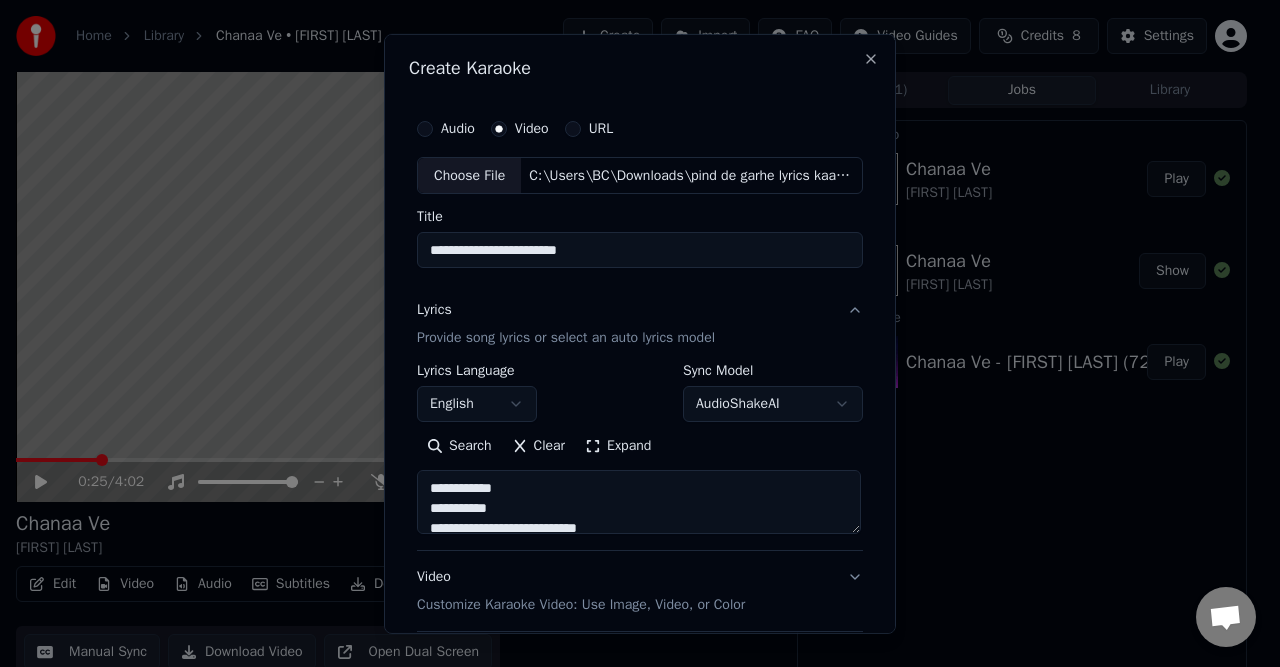 type on "**********" 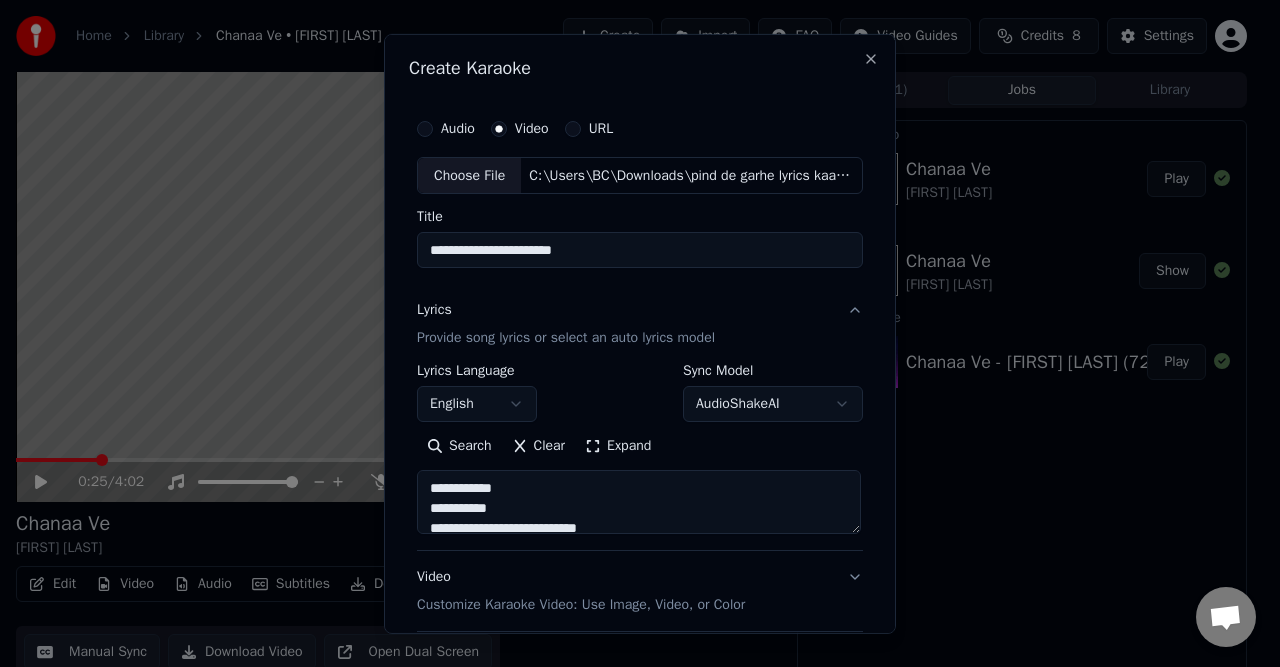 type on "**********" 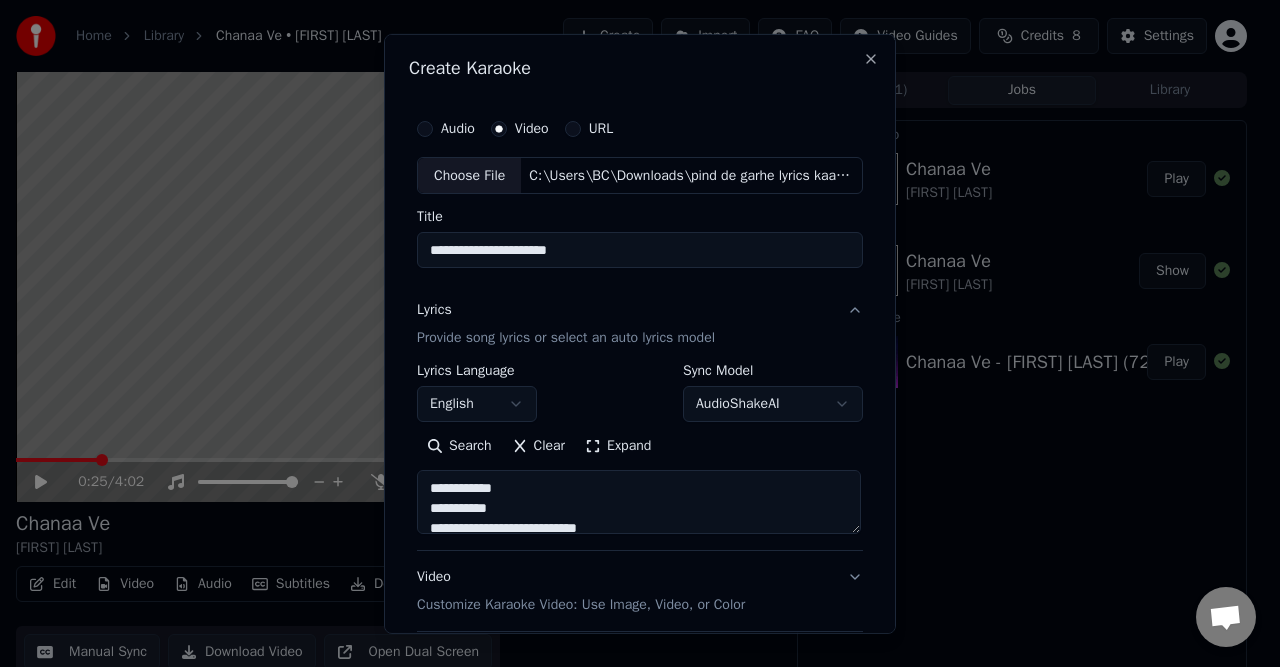 type on "**********" 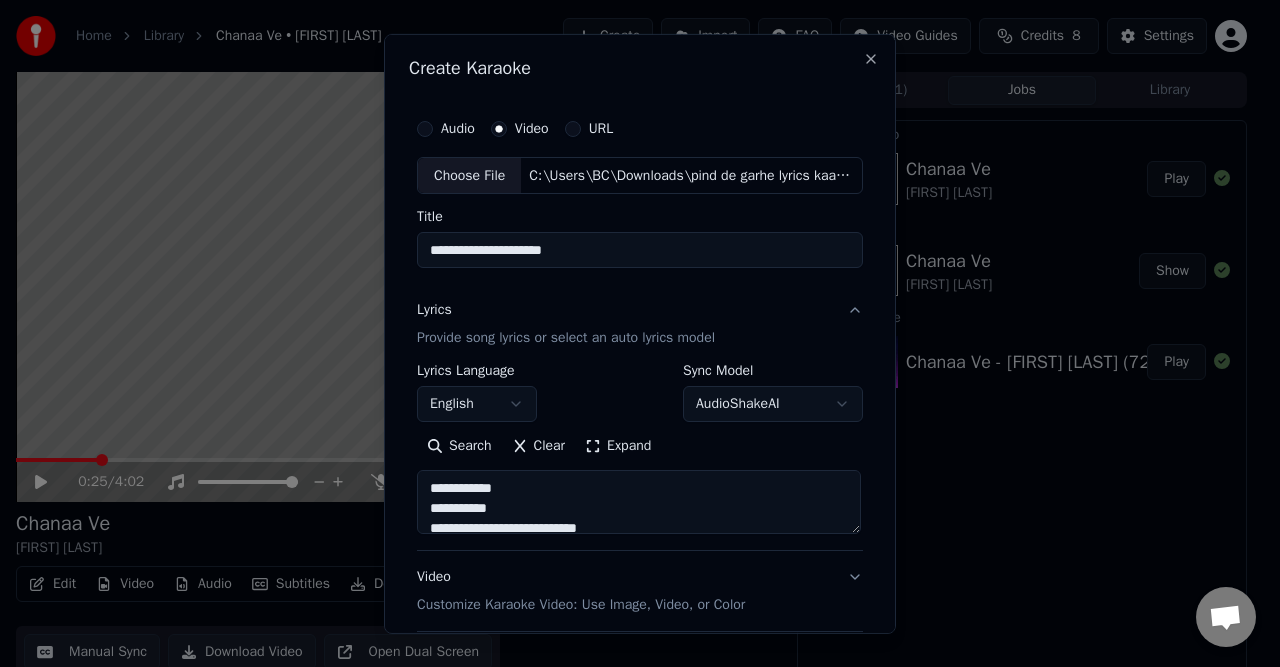 type on "**********" 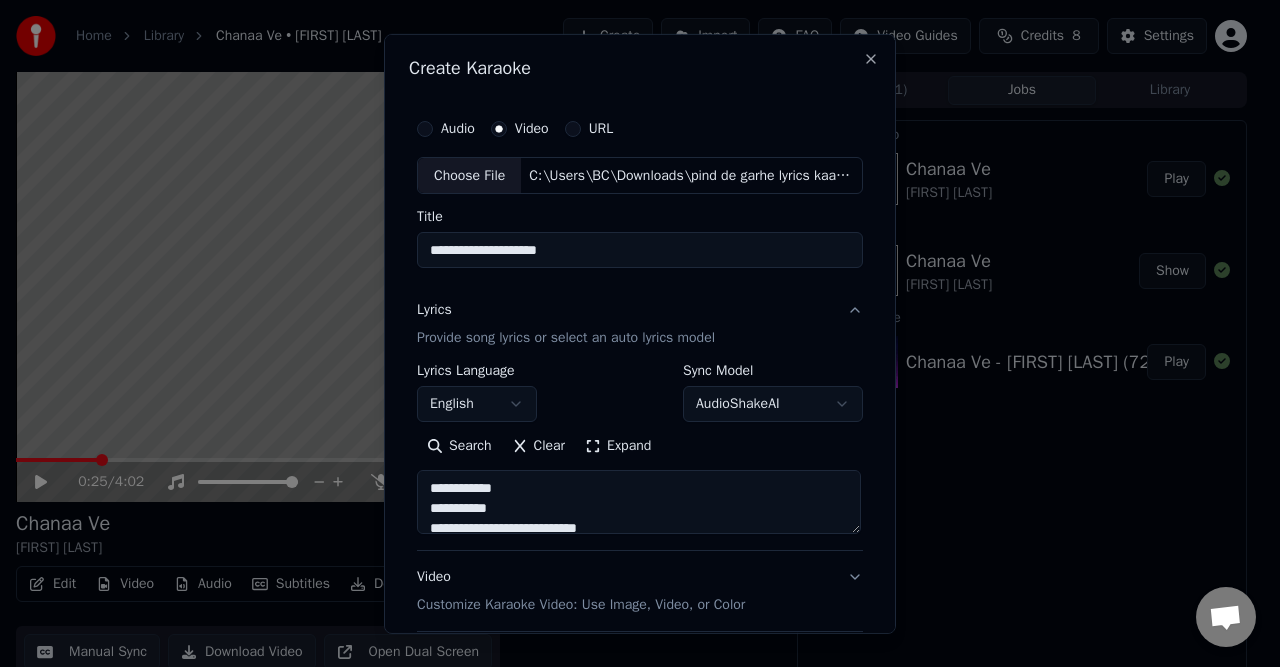 type on "**********" 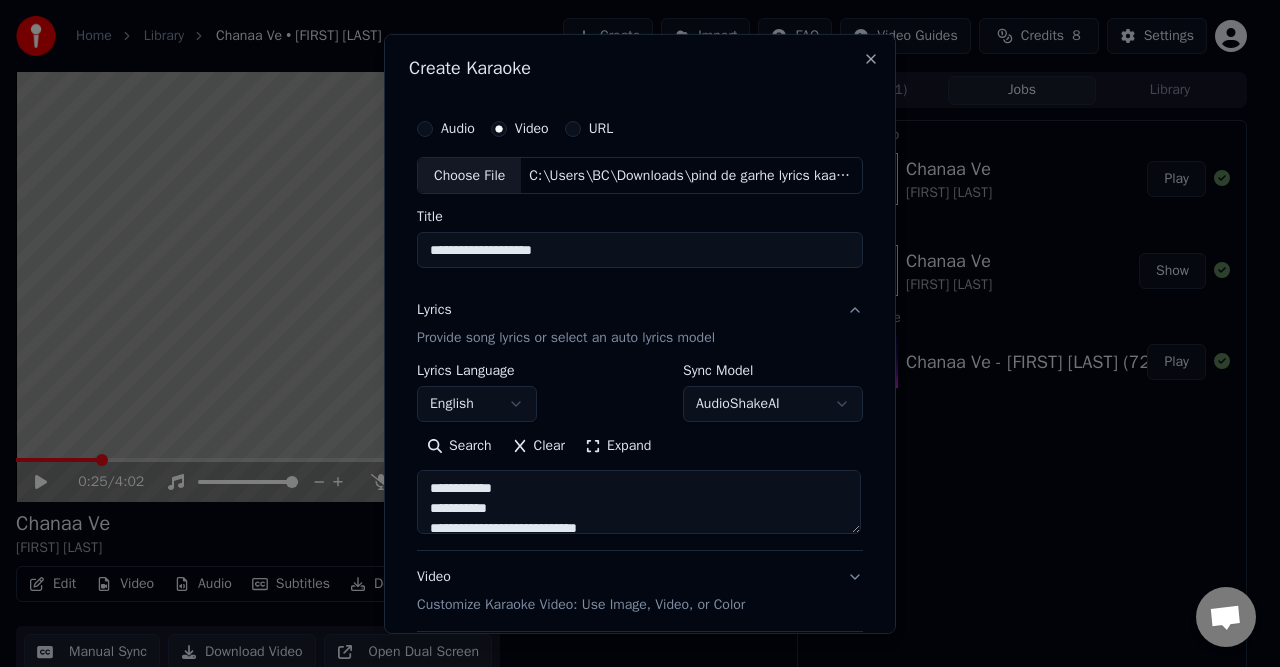 type on "**********" 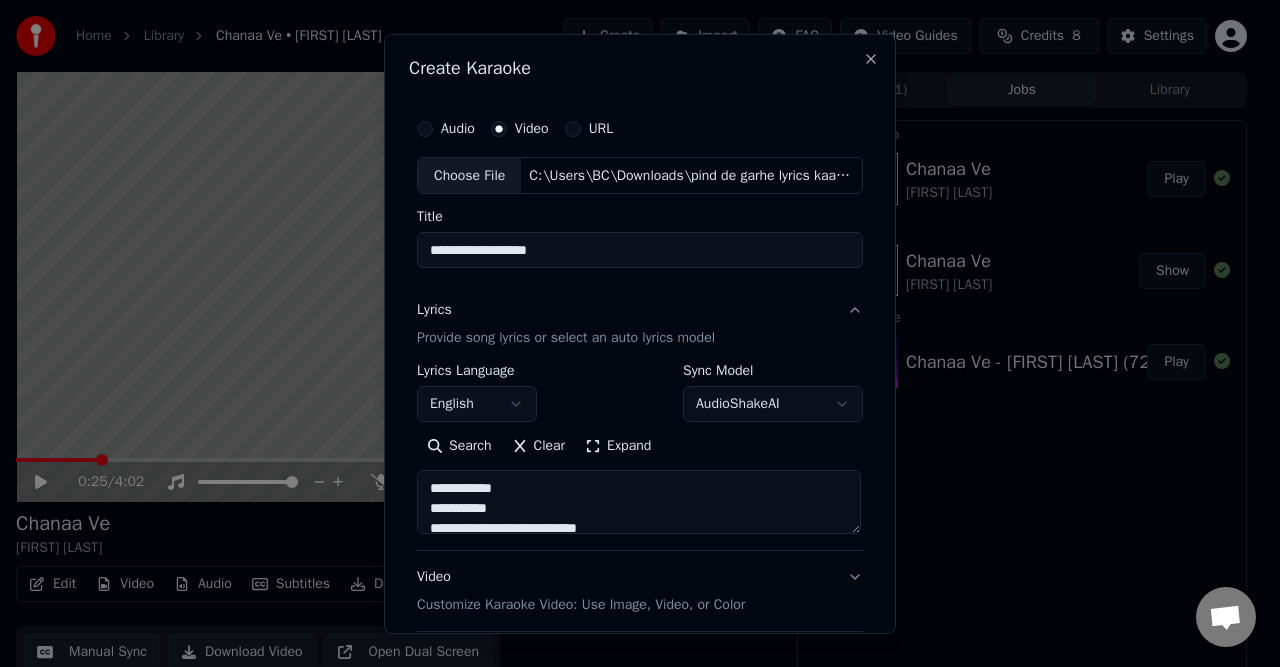 type on "**********" 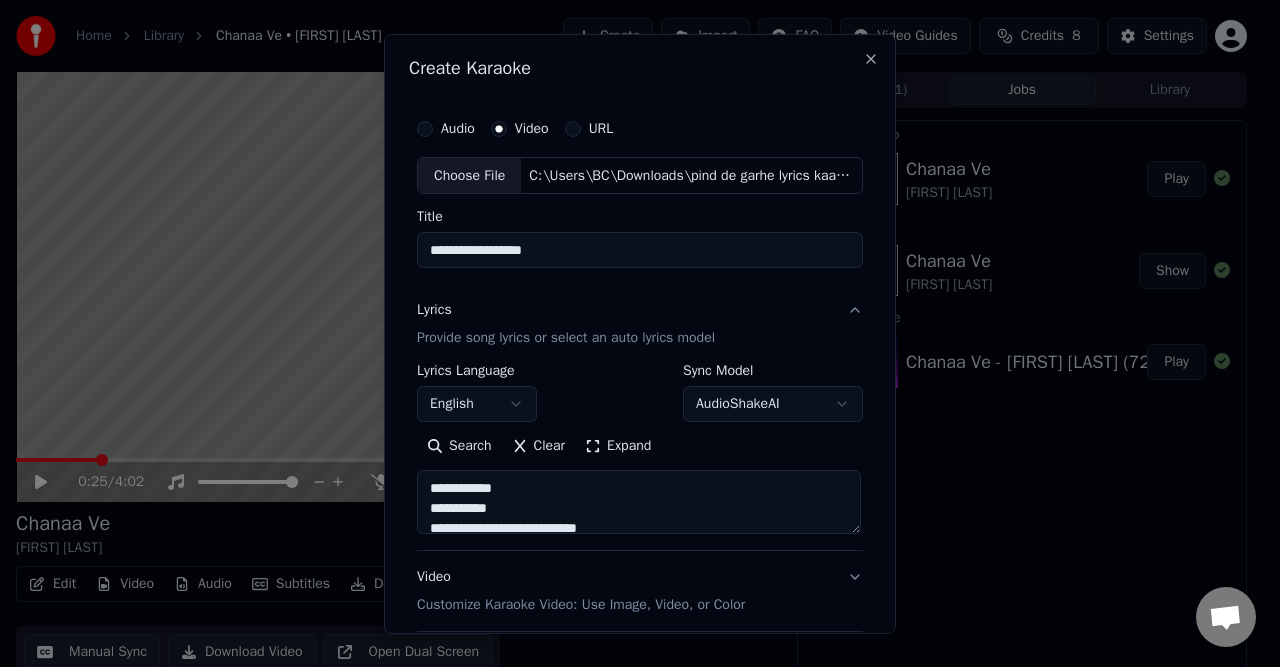 type on "**********" 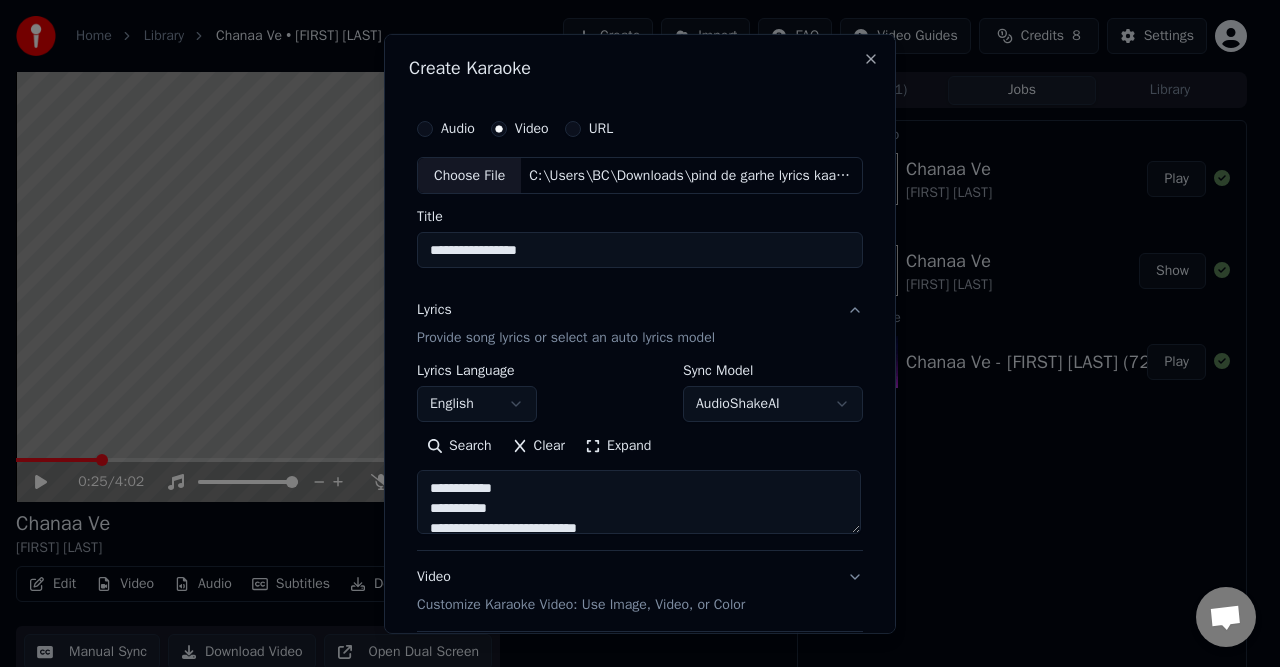 type on "**********" 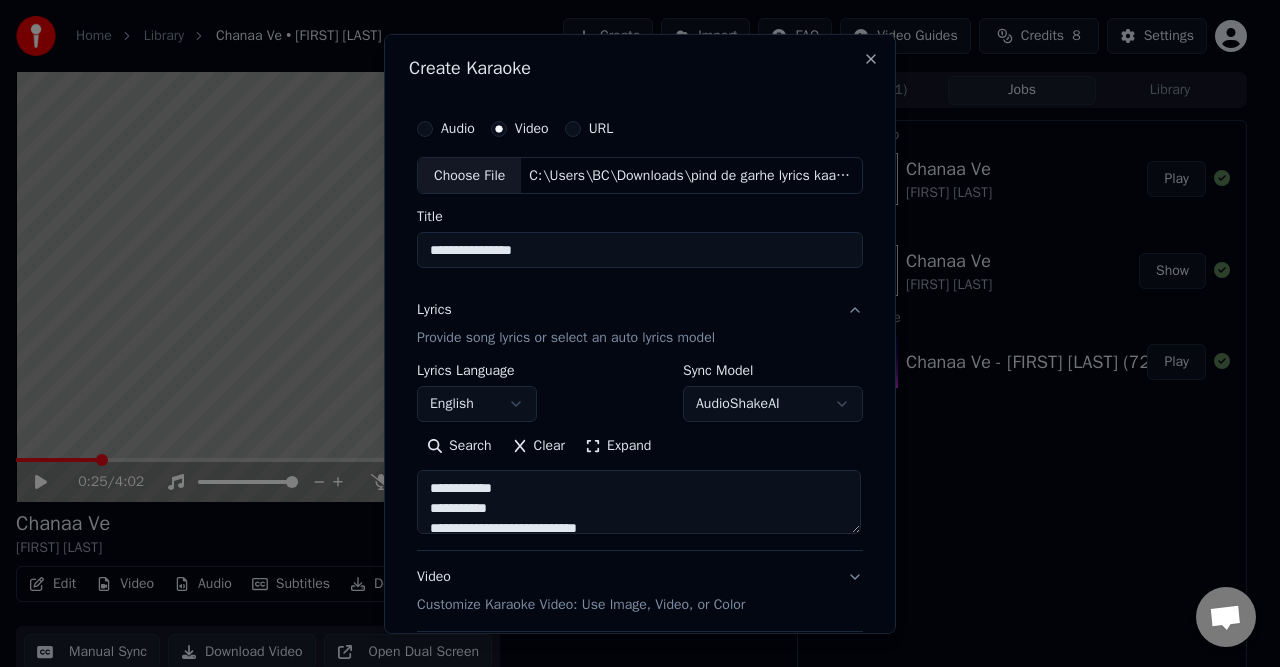 type on "**********" 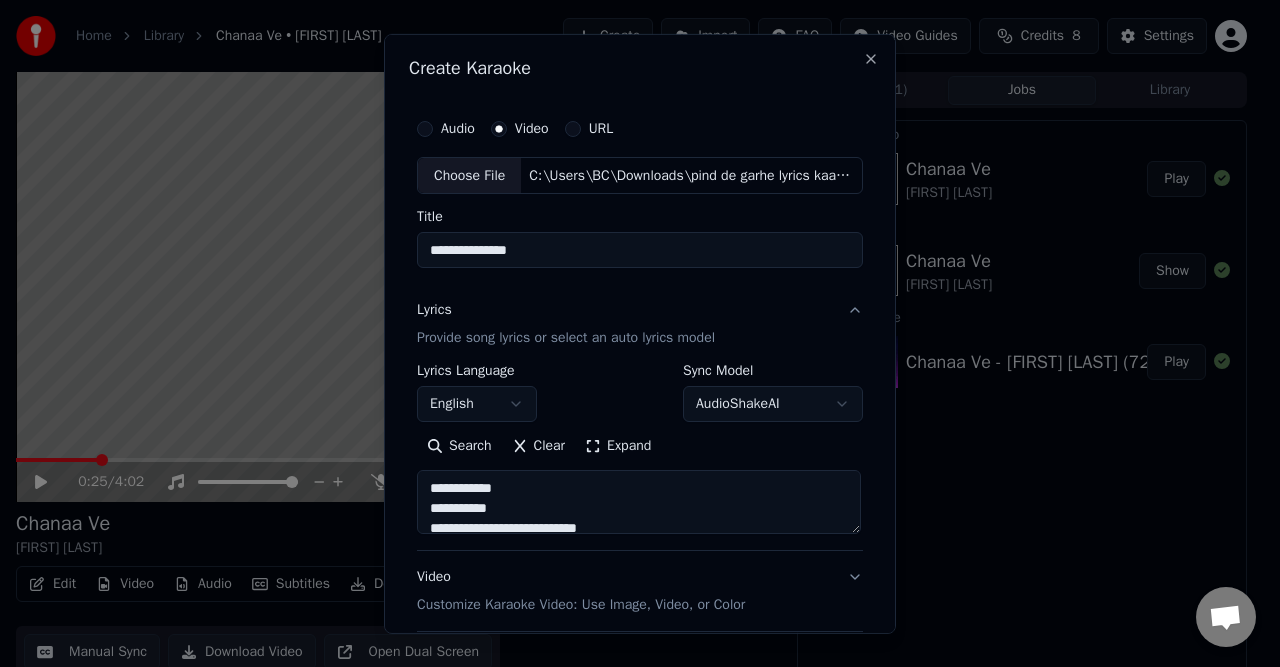 type on "**********" 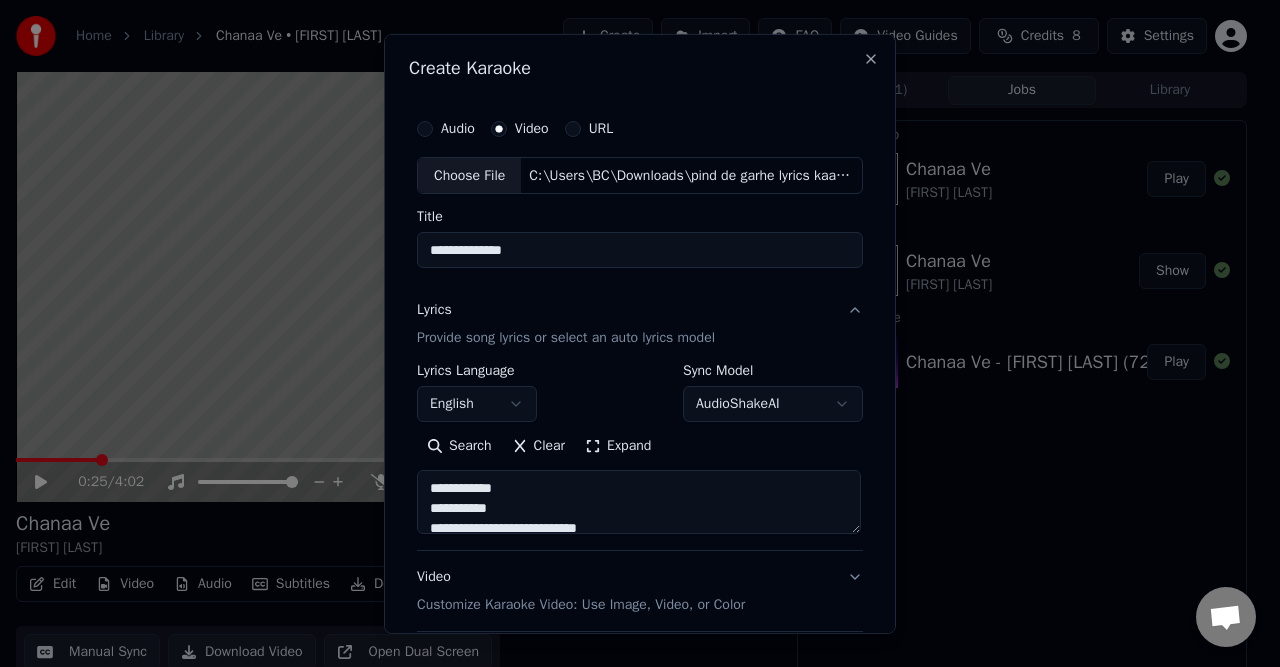 type on "**********" 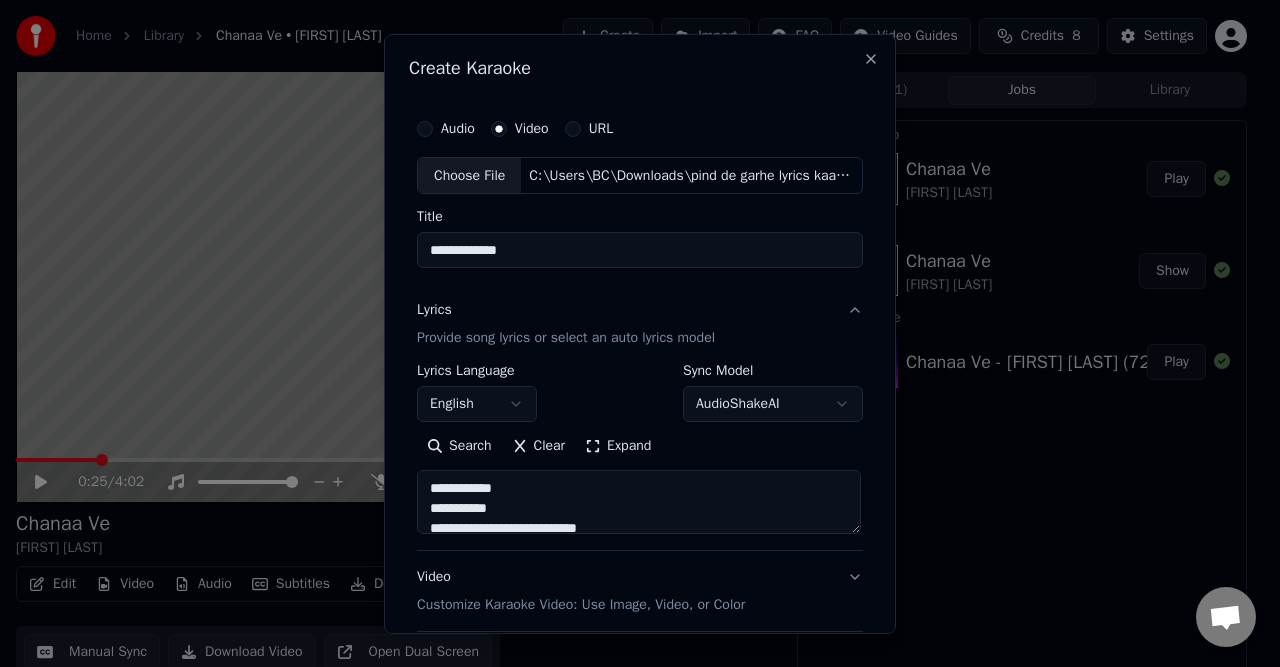 type on "**********" 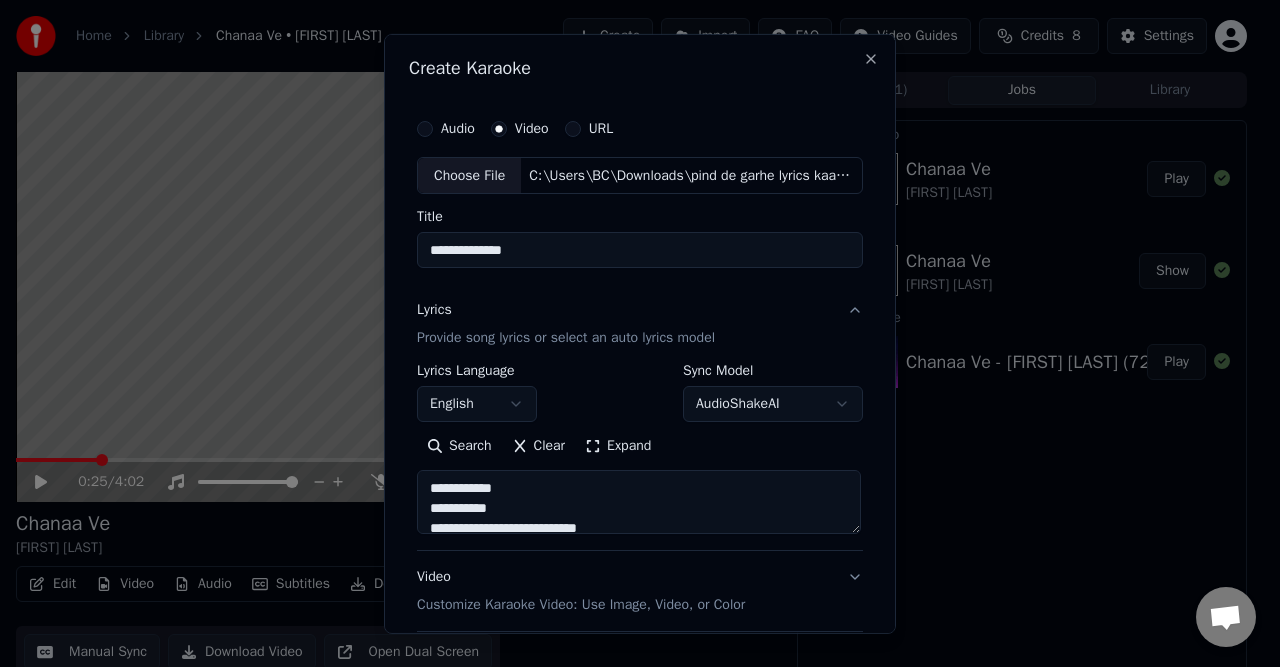 type on "**********" 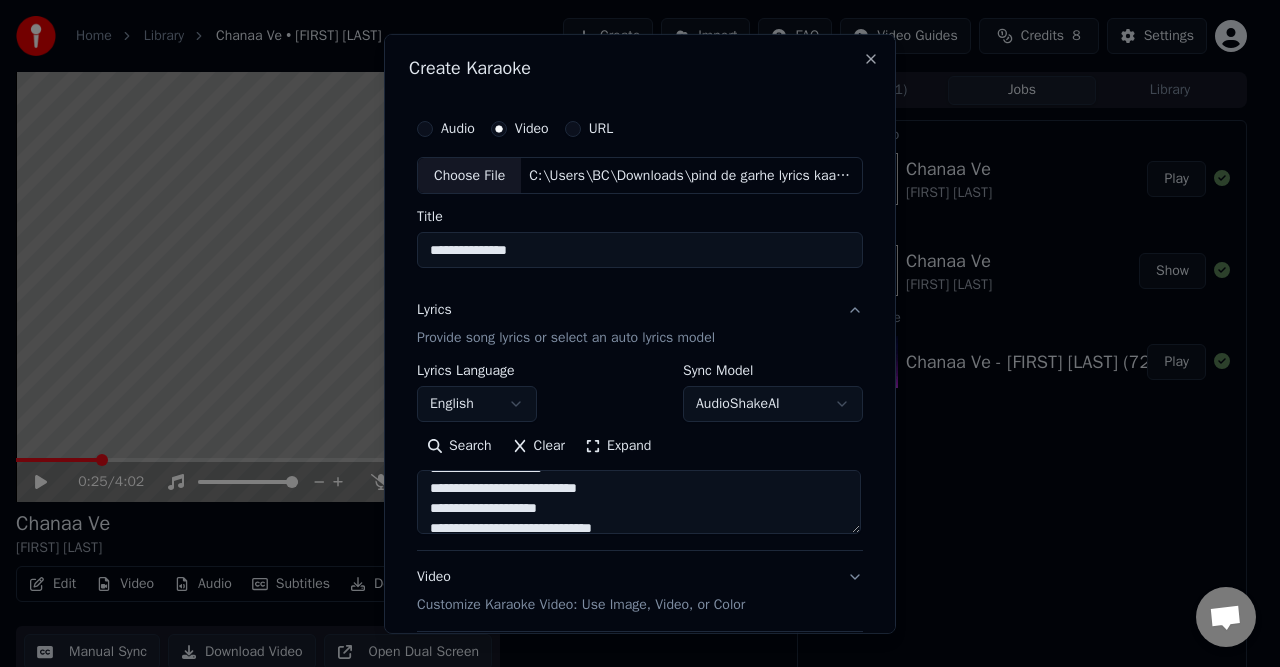 scroll, scrollTop: 500, scrollLeft: 0, axis: vertical 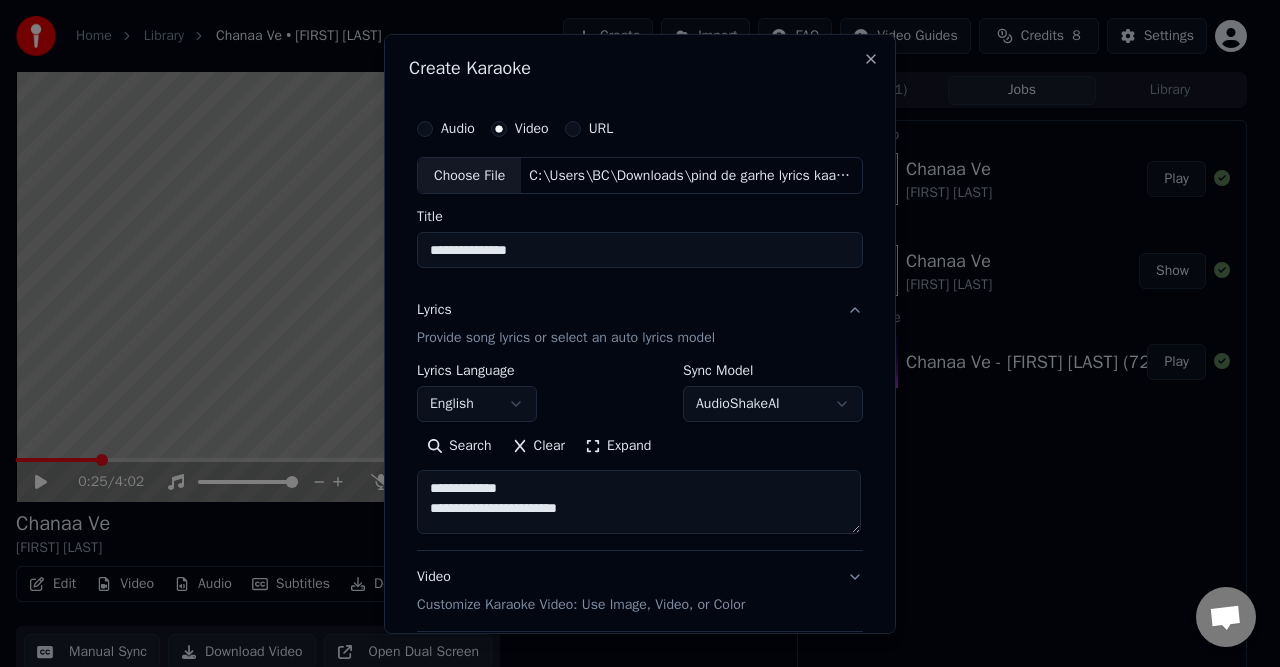 type on "**********" 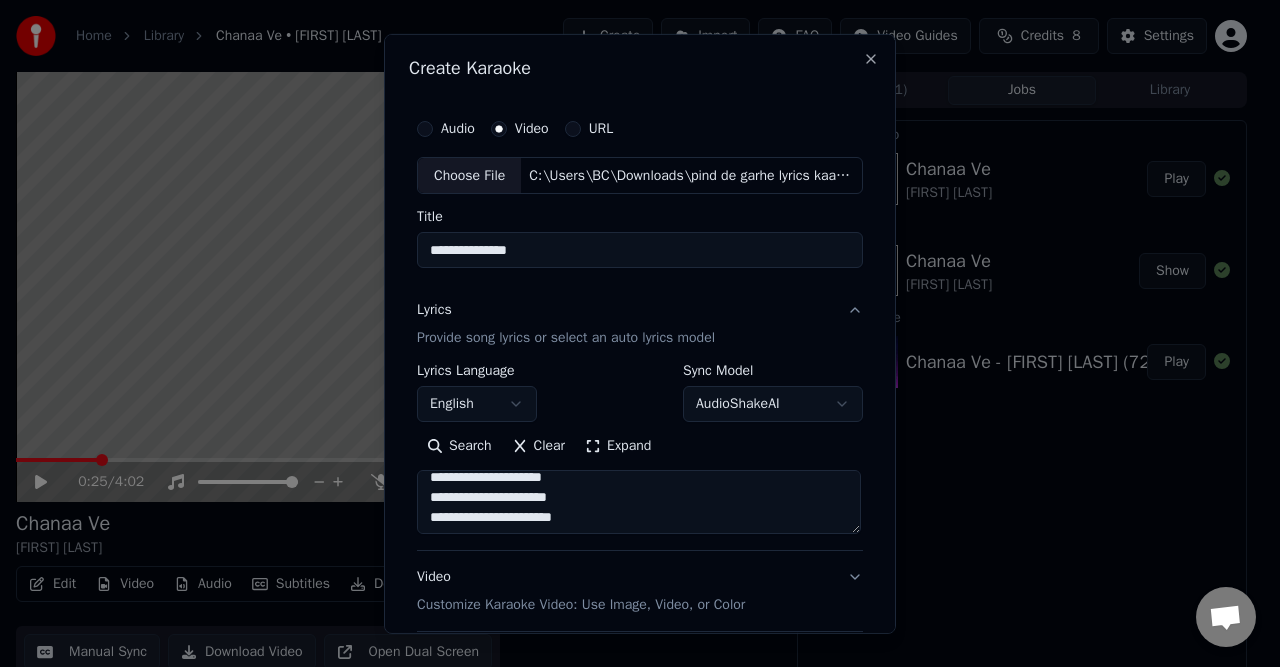 scroll, scrollTop: 1132, scrollLeft: 0, axis: vertical 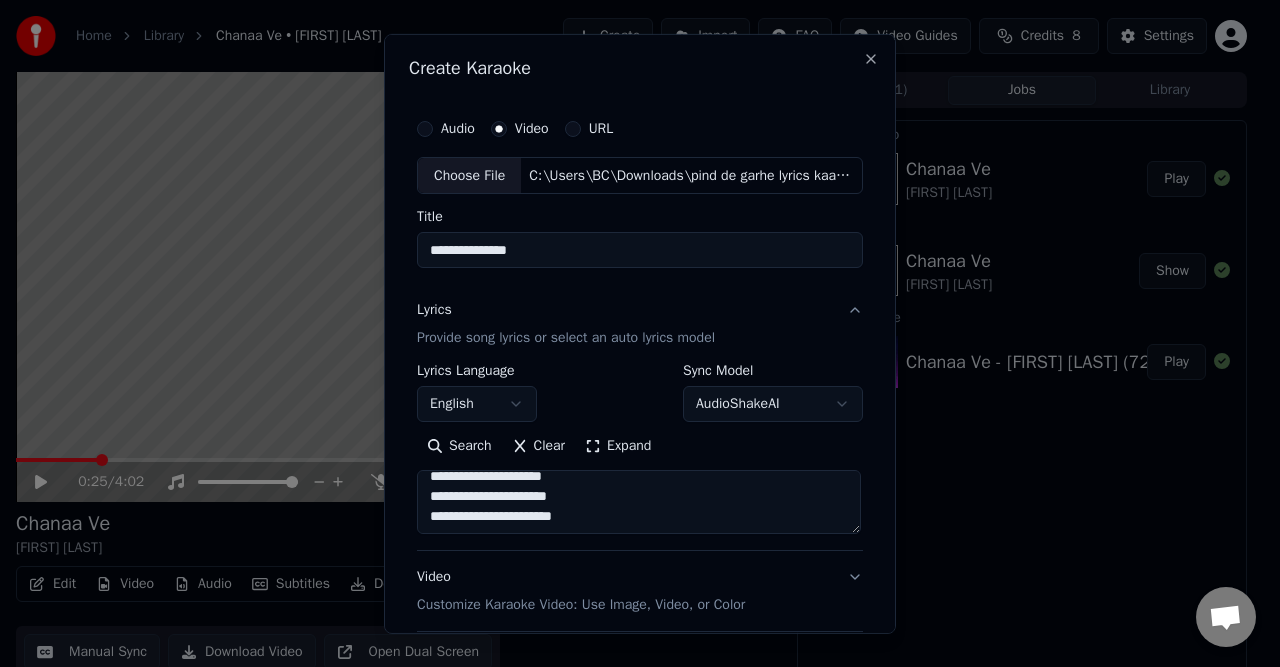 type on "**********" 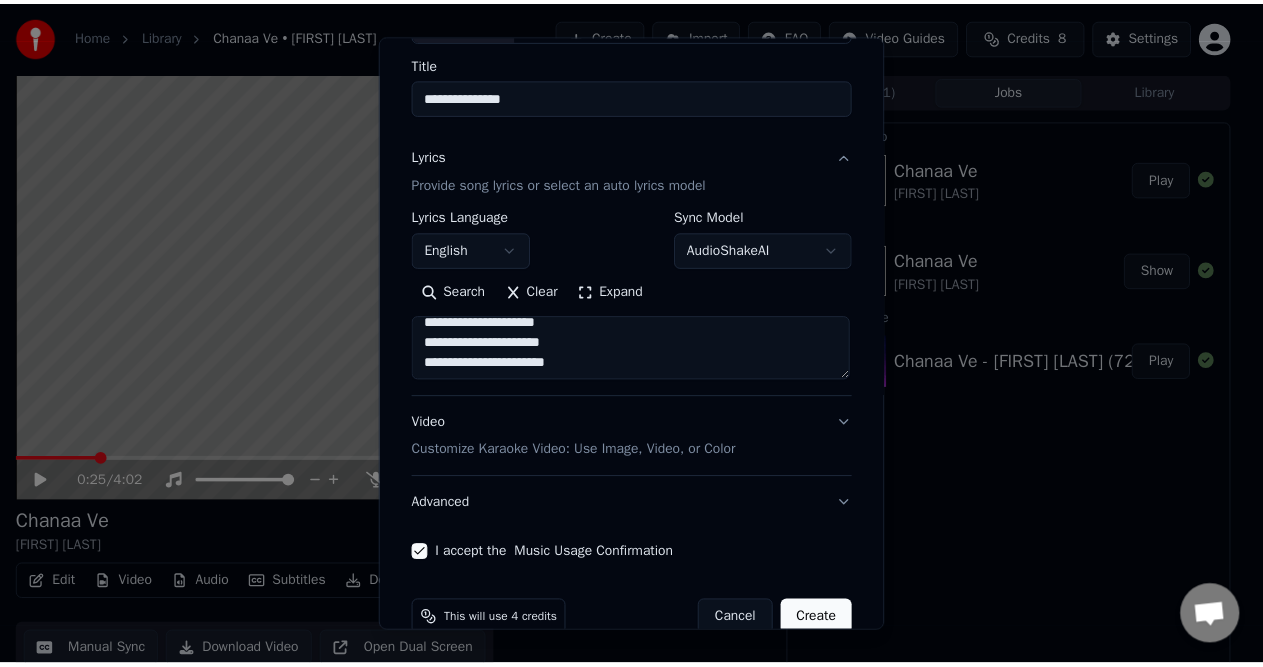 scroll, scrollTop: 189, scrollLeft: 0, axis: vertical 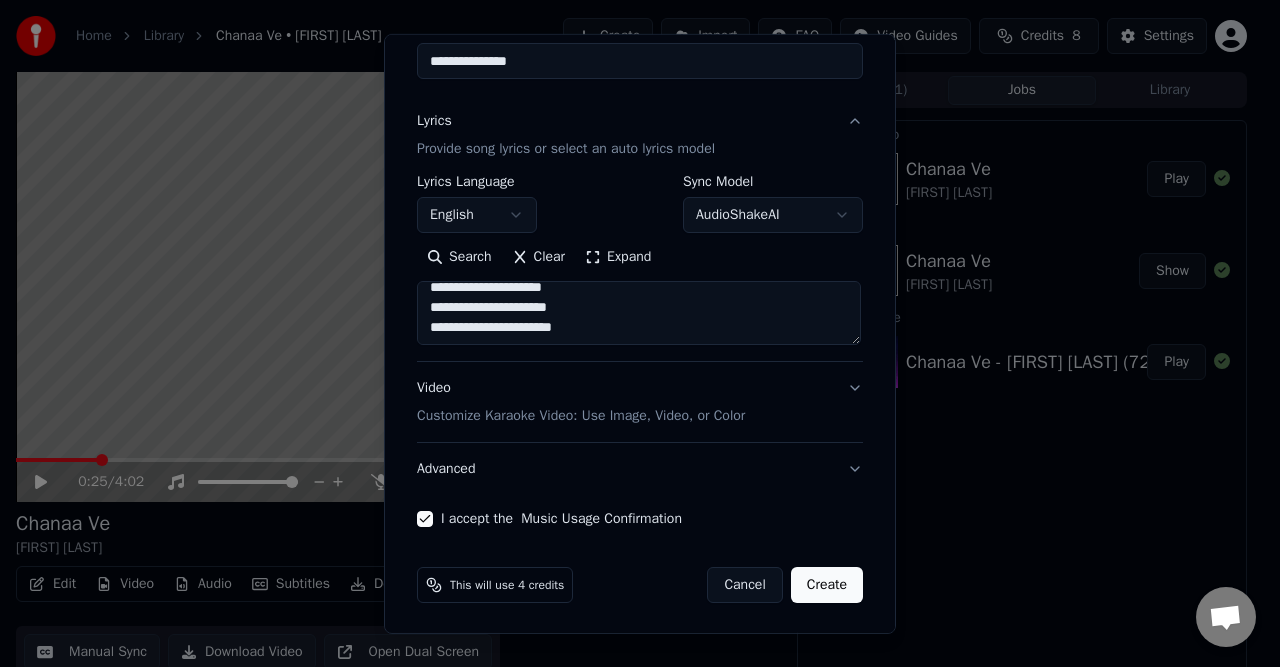 click on "Create" at bounding box center (827, 585) 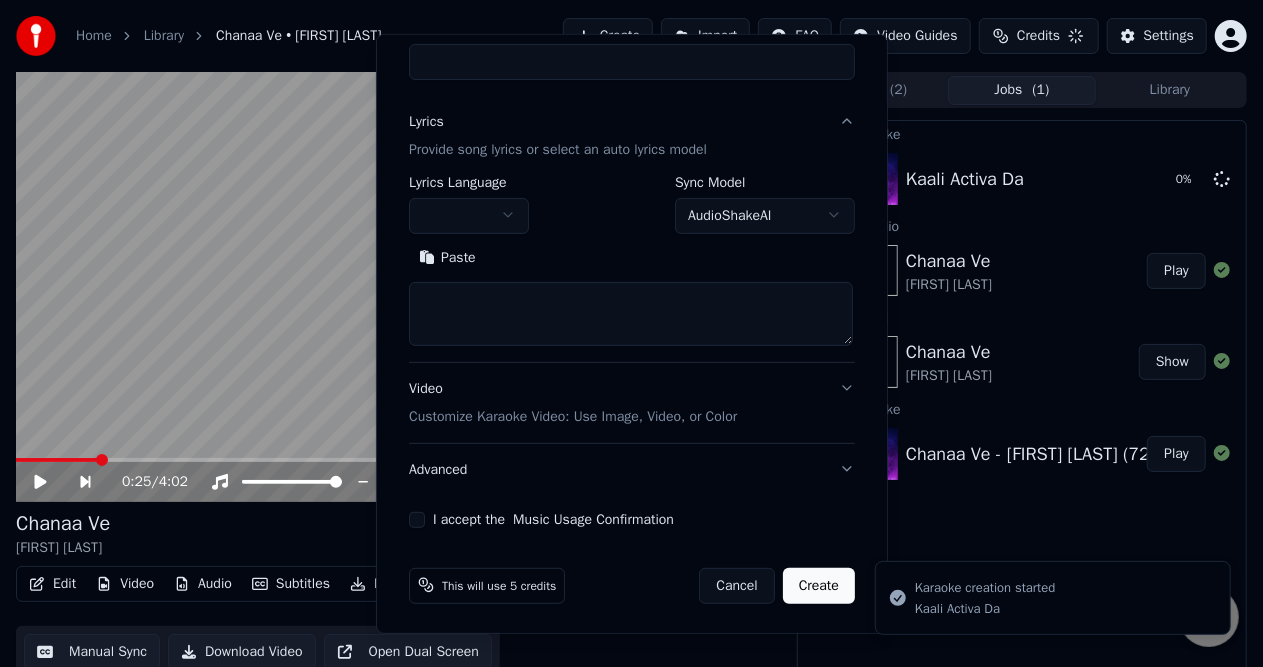 scroll, scrollTop: 0, scrollLeft: 0, axis: both 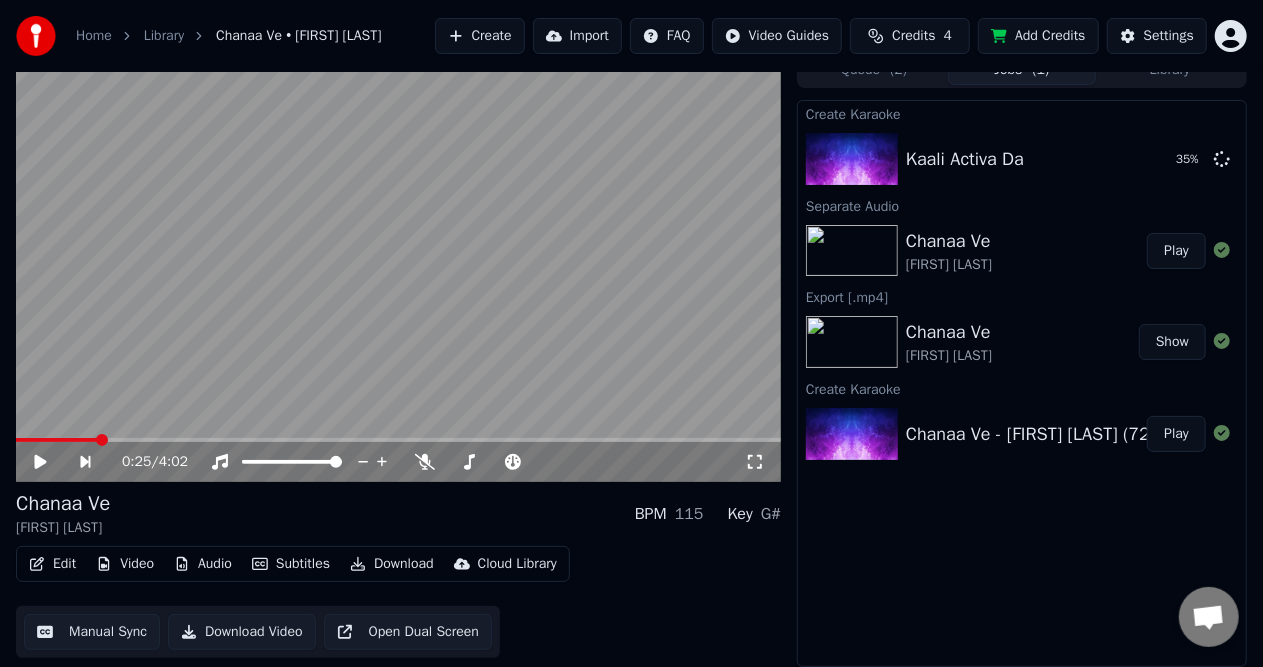 click on "Credits 4" at bounding box center (910, 36) 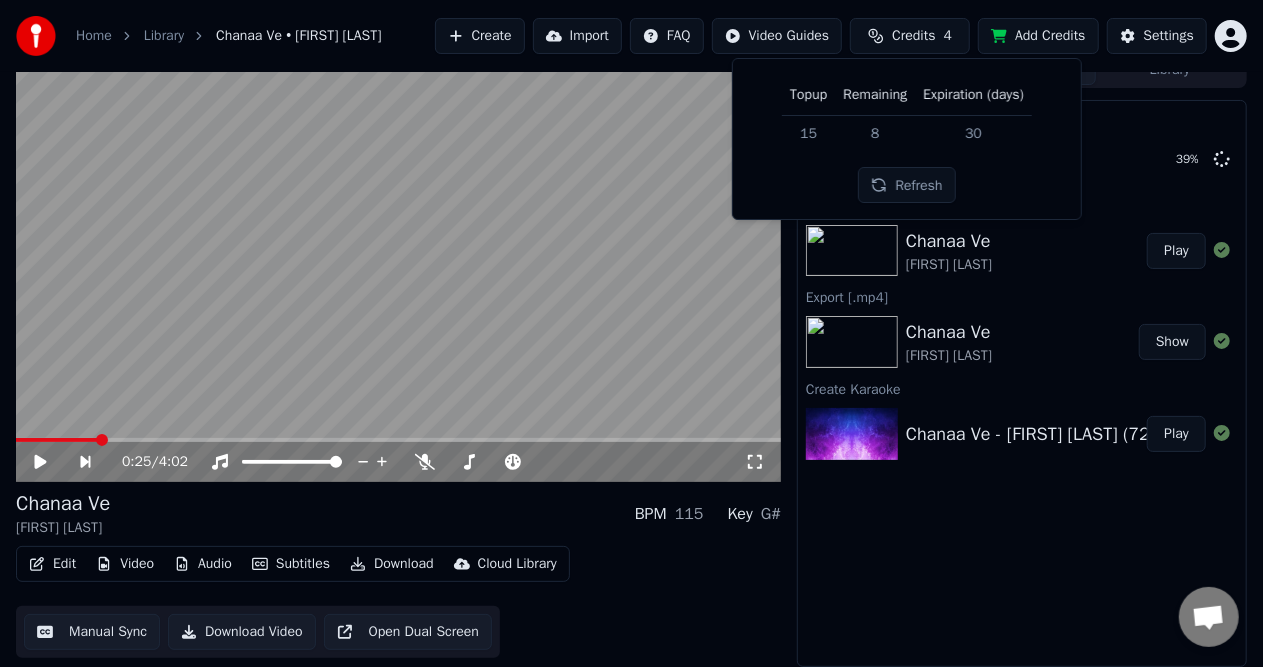 click on "Add Credits" at bounding box center (1038, 36) 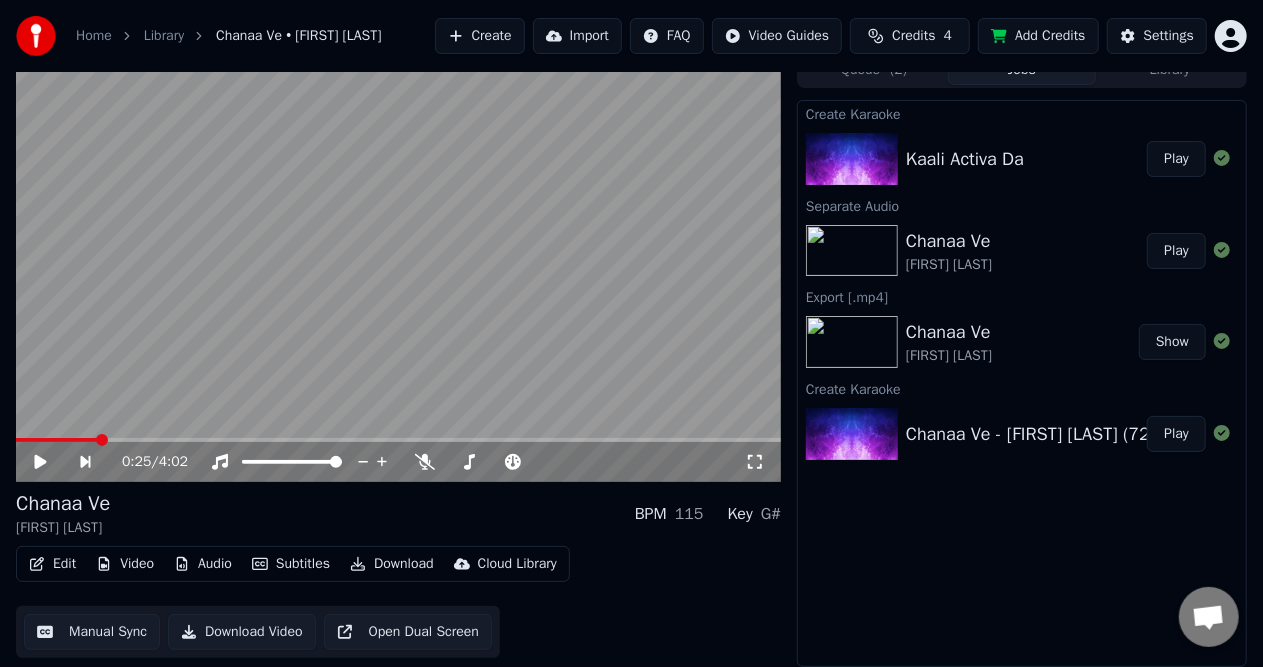 click on "Play" at bounding box center [1176, 159] 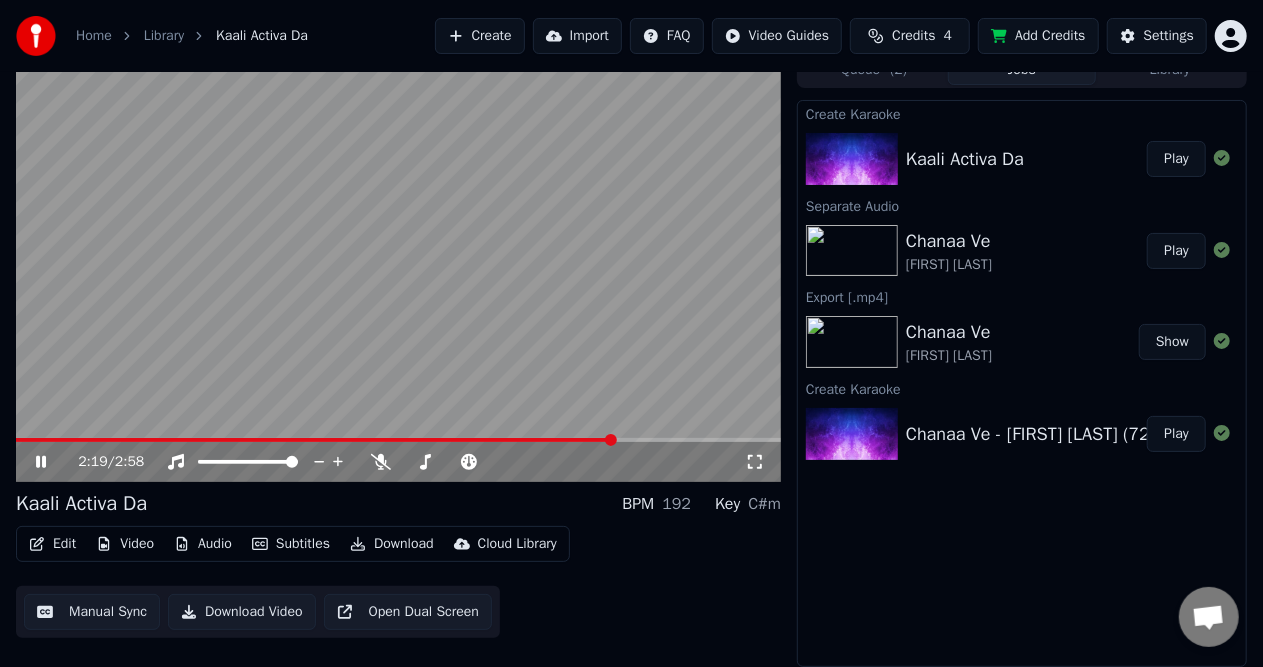 click on "Download" at bounding box center (392, 544) 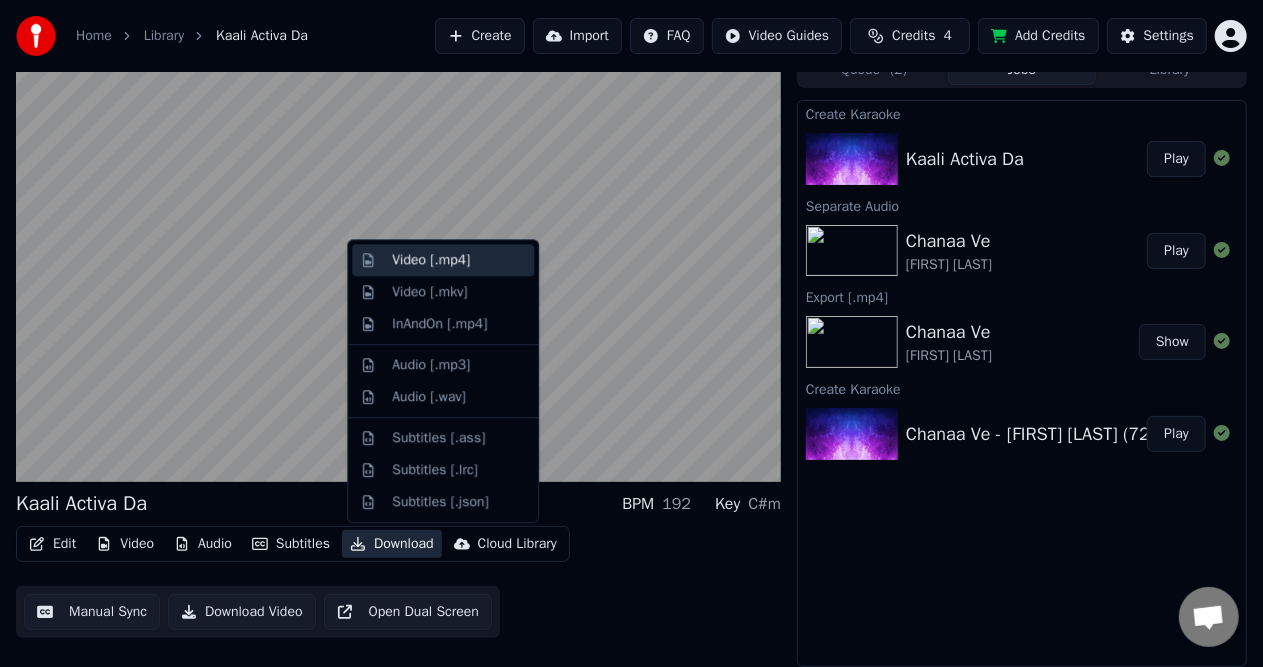 click on "Video [.mp4]" at bounding box center (431, 260) 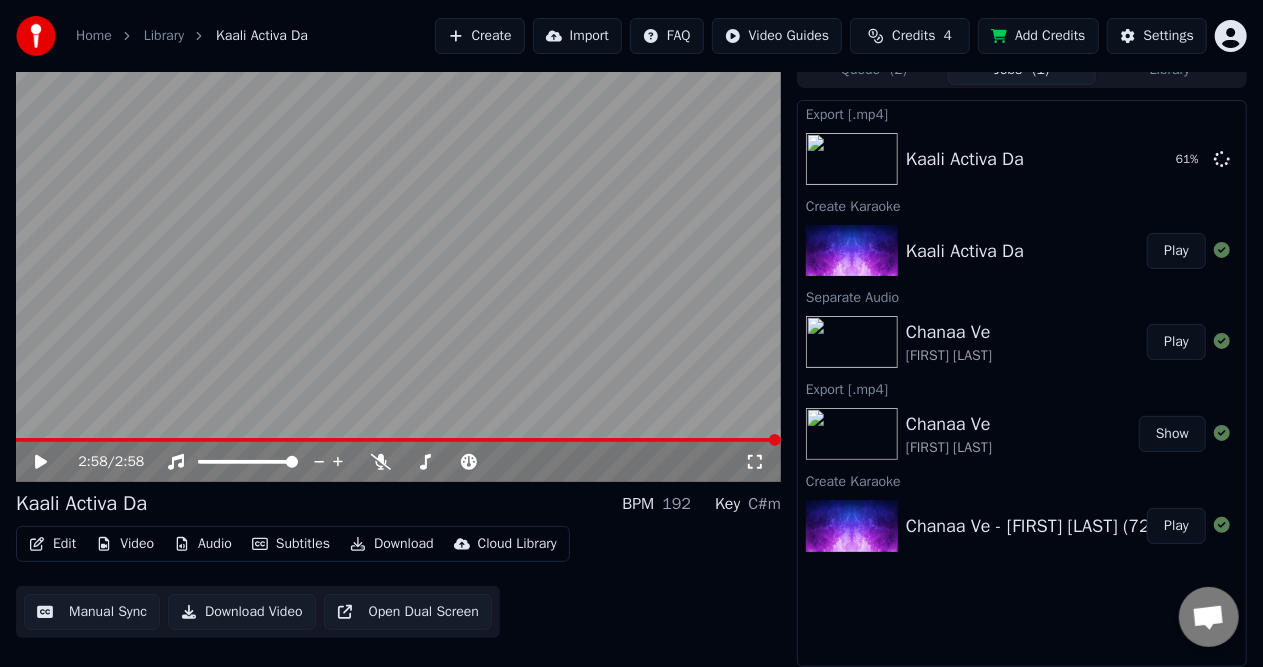click on "Create" at bounding box center [480, 36] 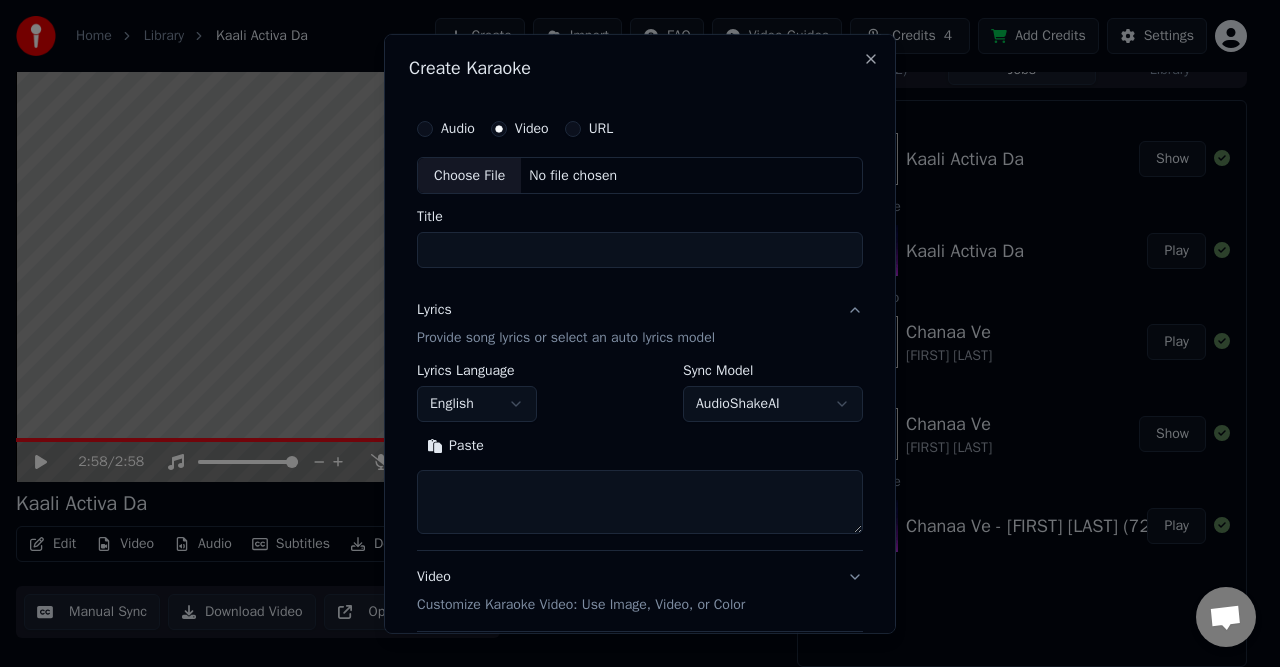 click on "Choose File" at bounding box center [469, 175] 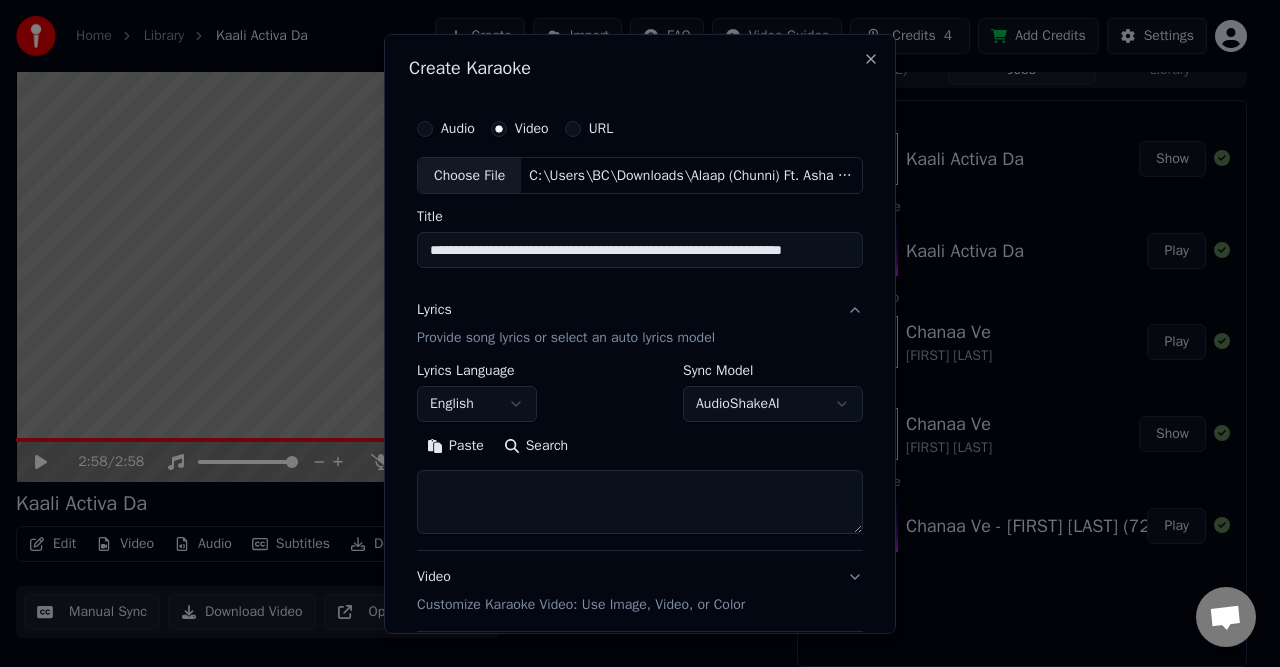 drag, startPoint x: 622, startPoint y: 252, endPoint x: 619, endPoint y: 339, distance: 87.05171 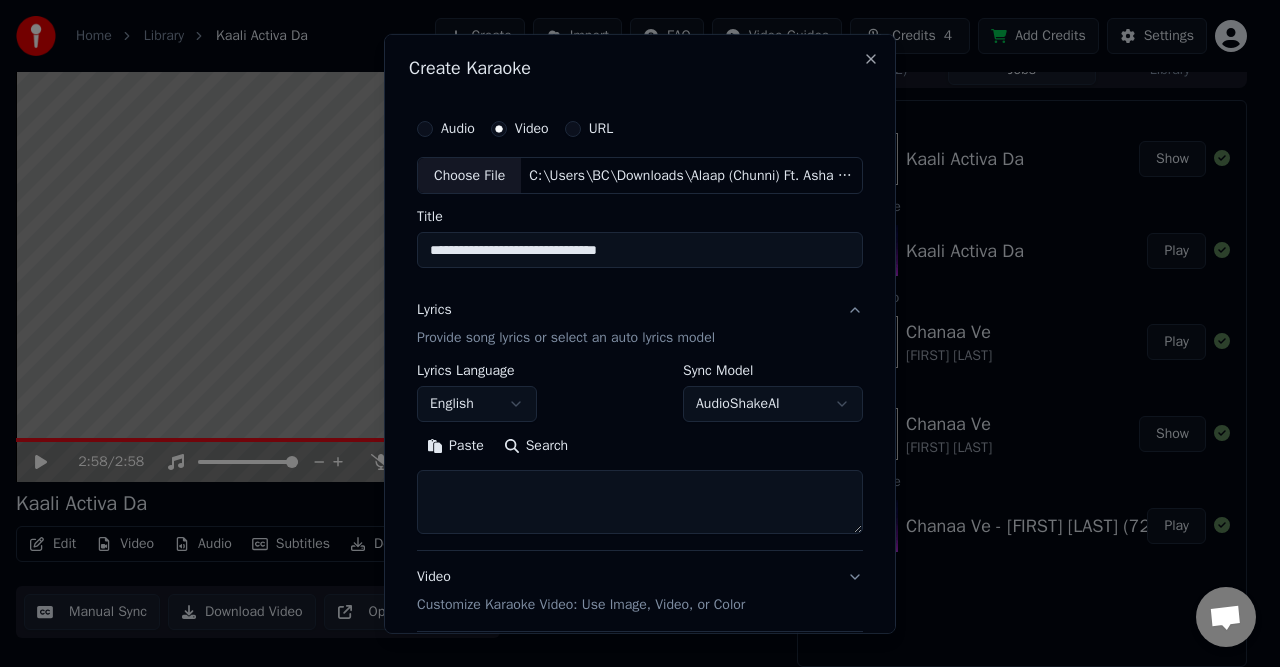 click on "**********" at bounding box center (640, 250) 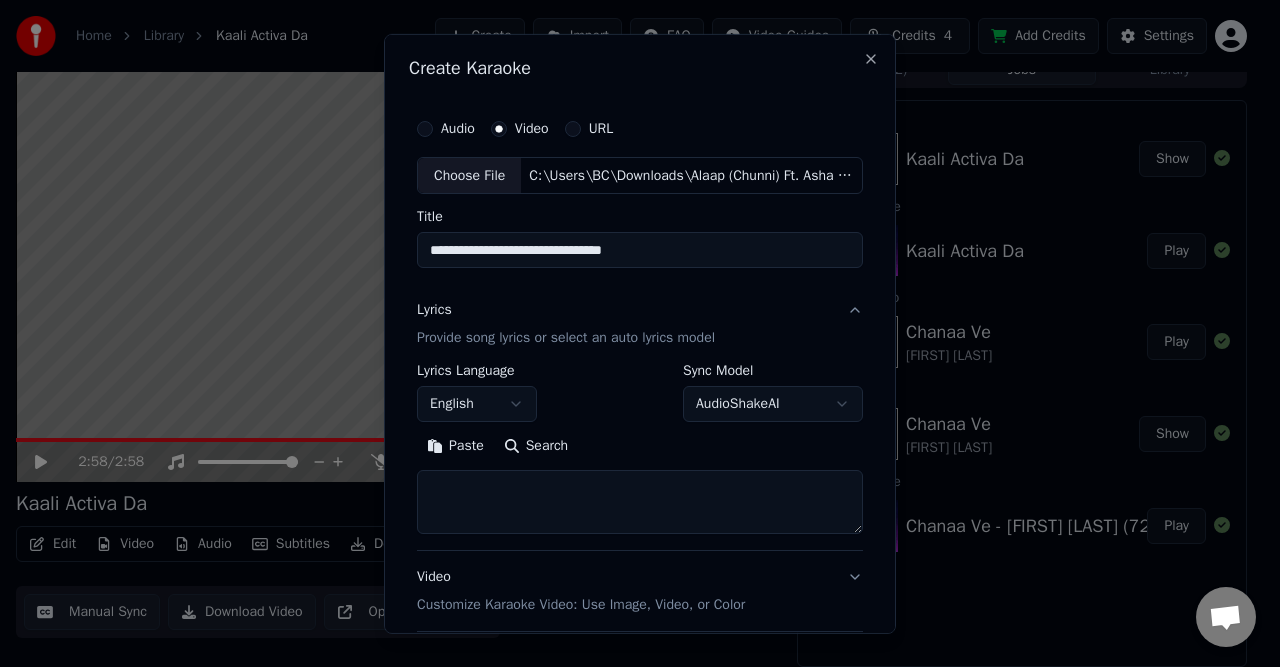 click on "**********" at bounding box center [640, 250] 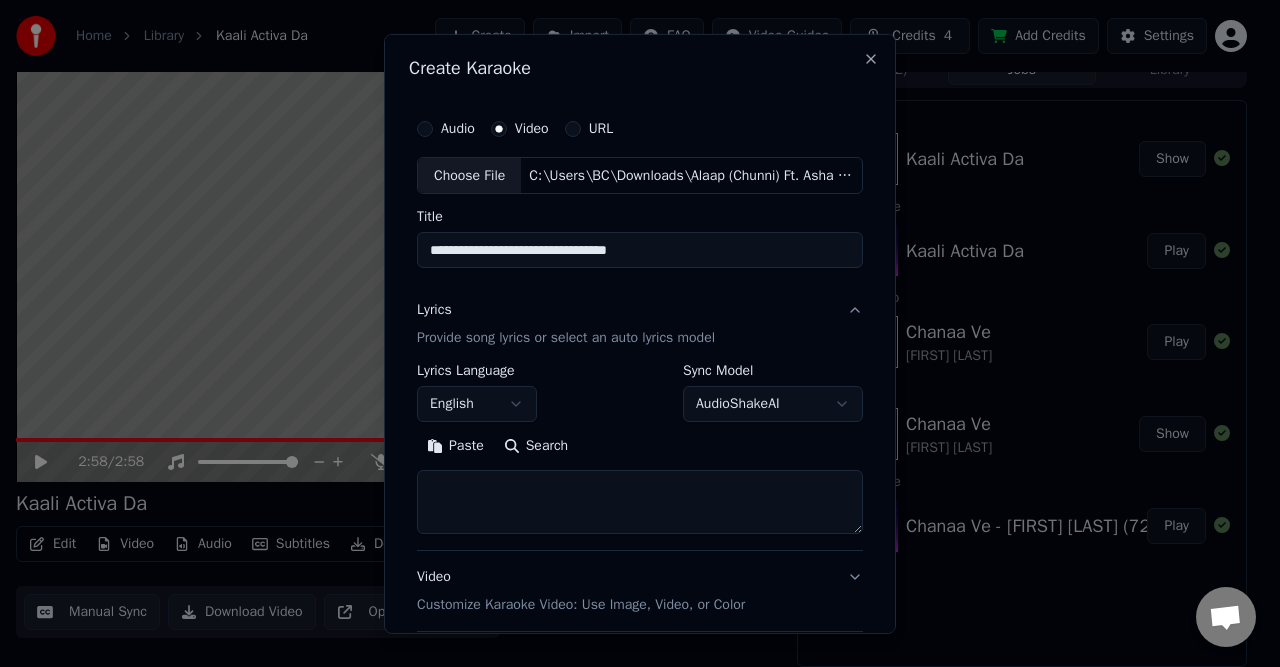 click on "**********" at bounding box center [640, 250] 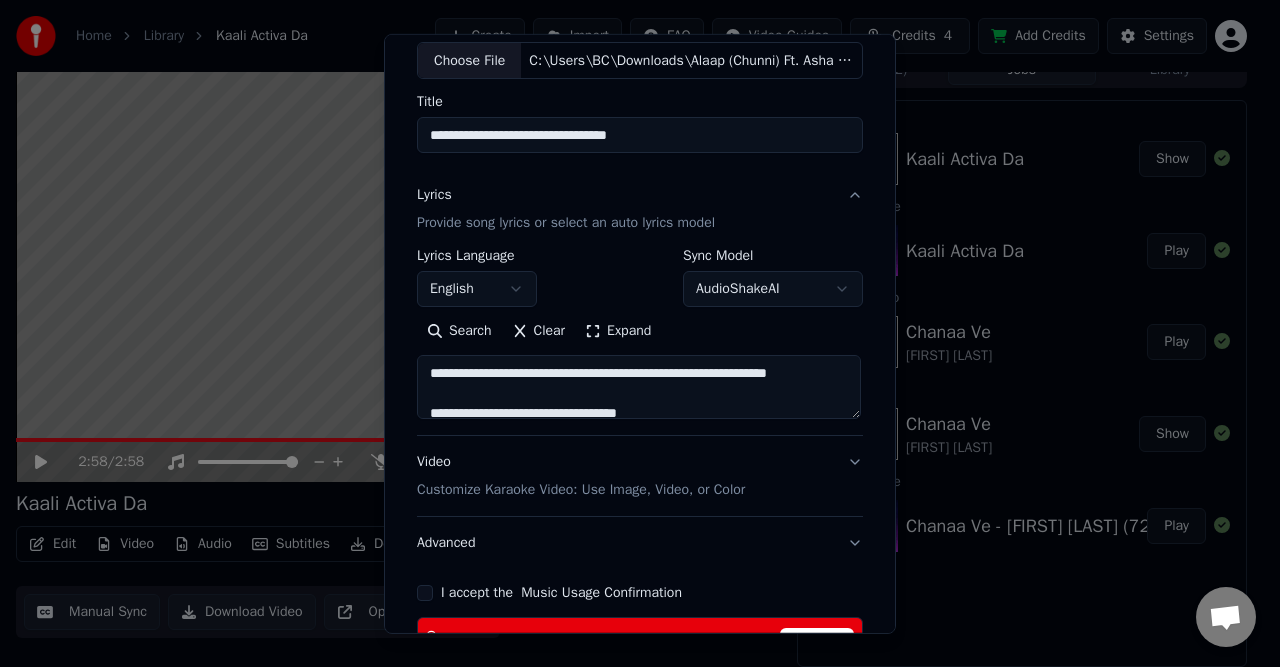 scroll, scrollTop: 200, scrollLeft: 0, axis: vertical 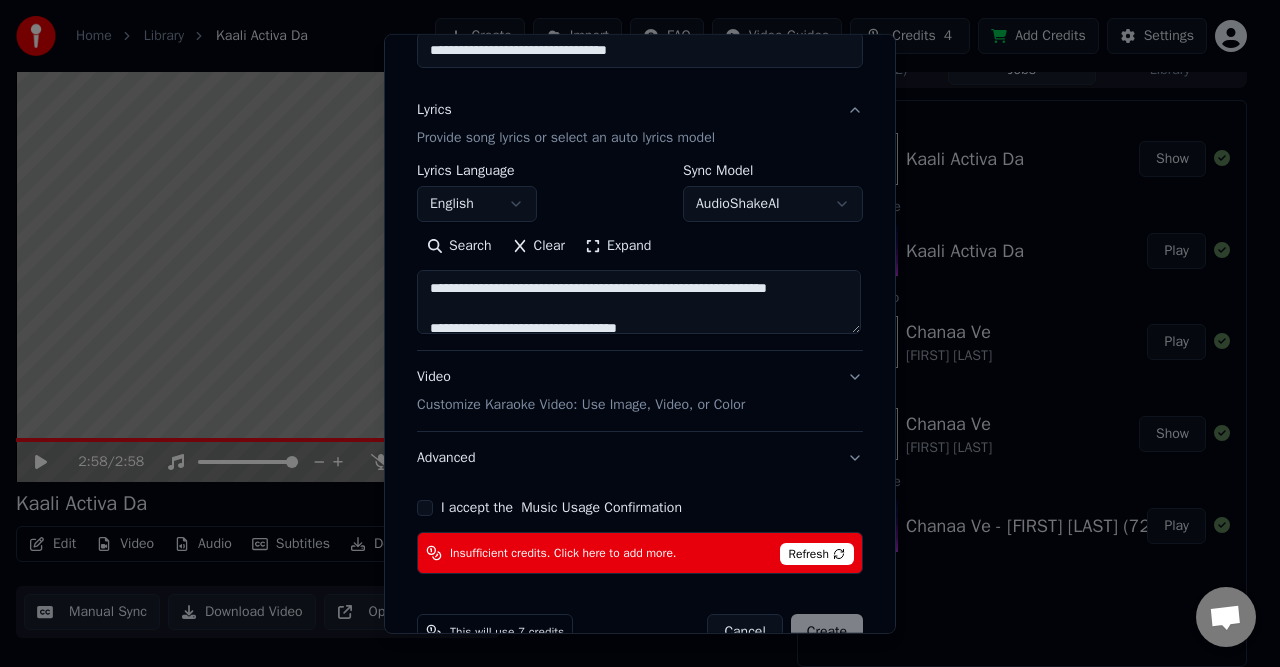 click on "Refresh" at bounding box center [817, 554] 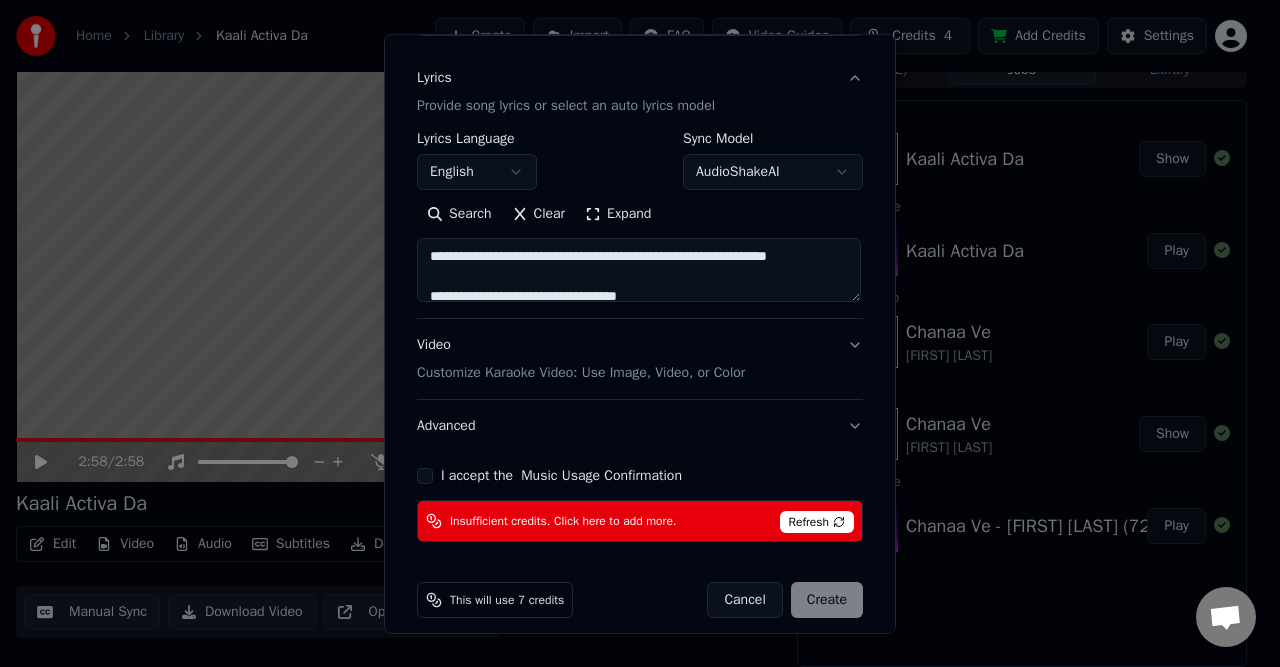 scroll, scrollTop: 247, scrollLeft: 0, axis: vertical 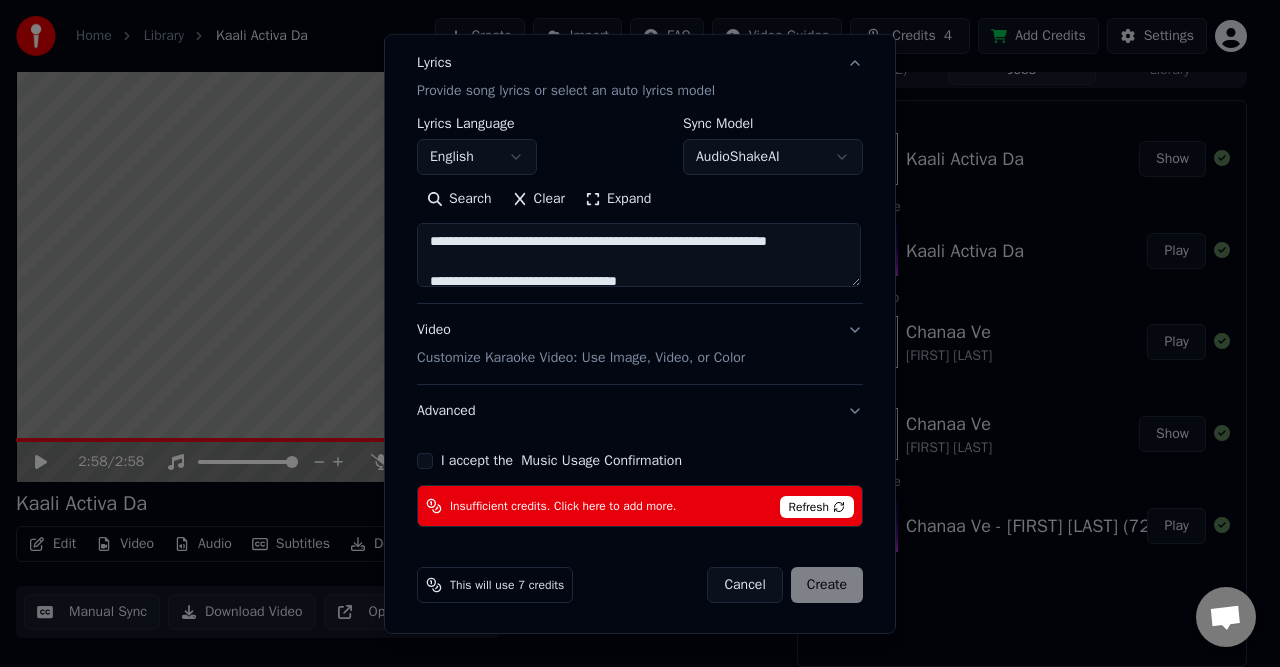 click on "I accept the   Music Usage Confirmation" at bounding box center [425, 461] 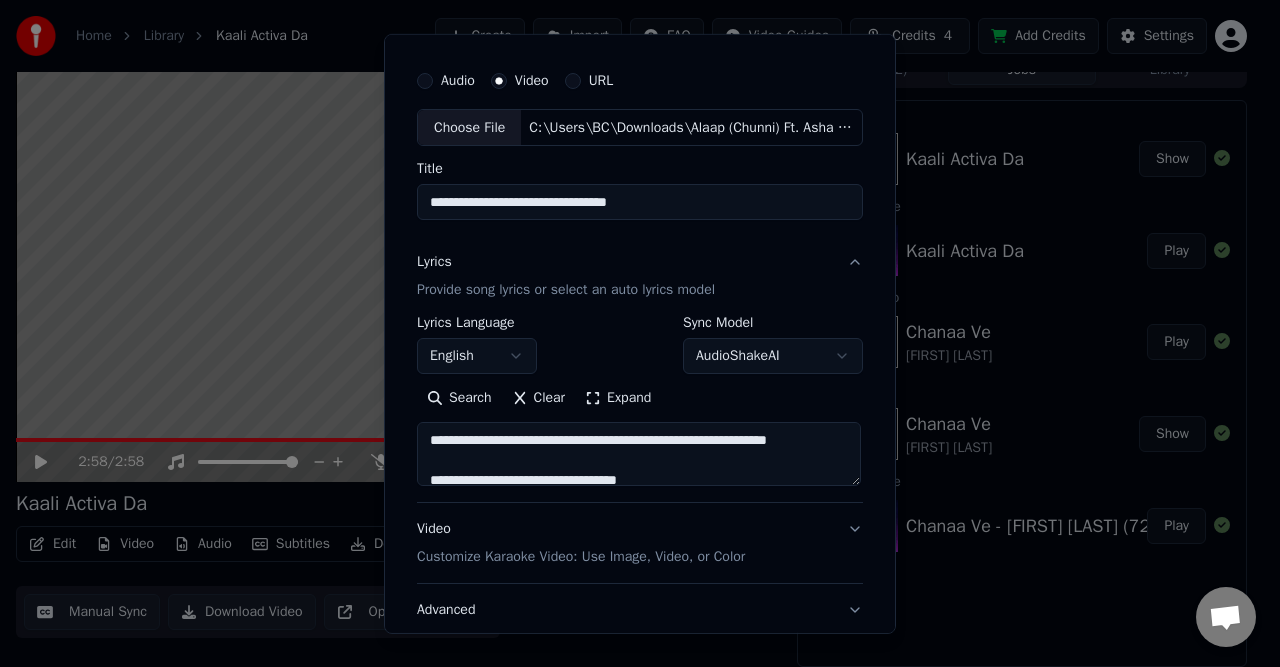 scroll, scrollTop: 47, scrollLeft: 0, axis: vertical 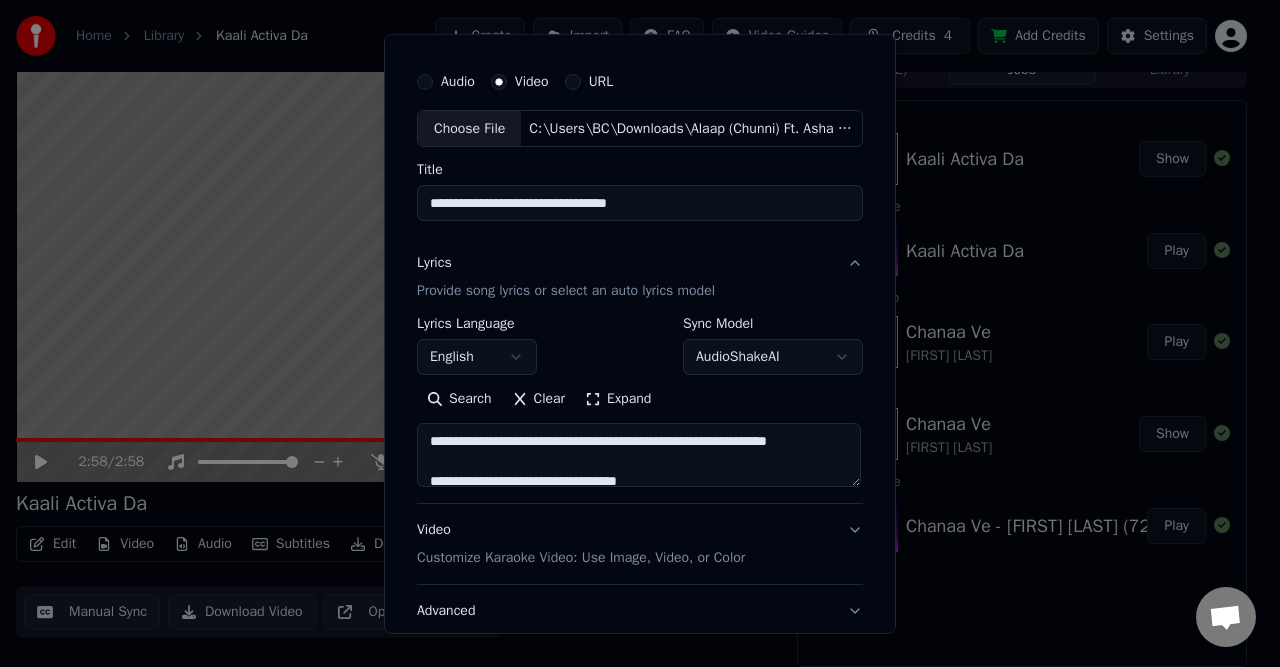 click on "English" at bounding box center [477, 357] 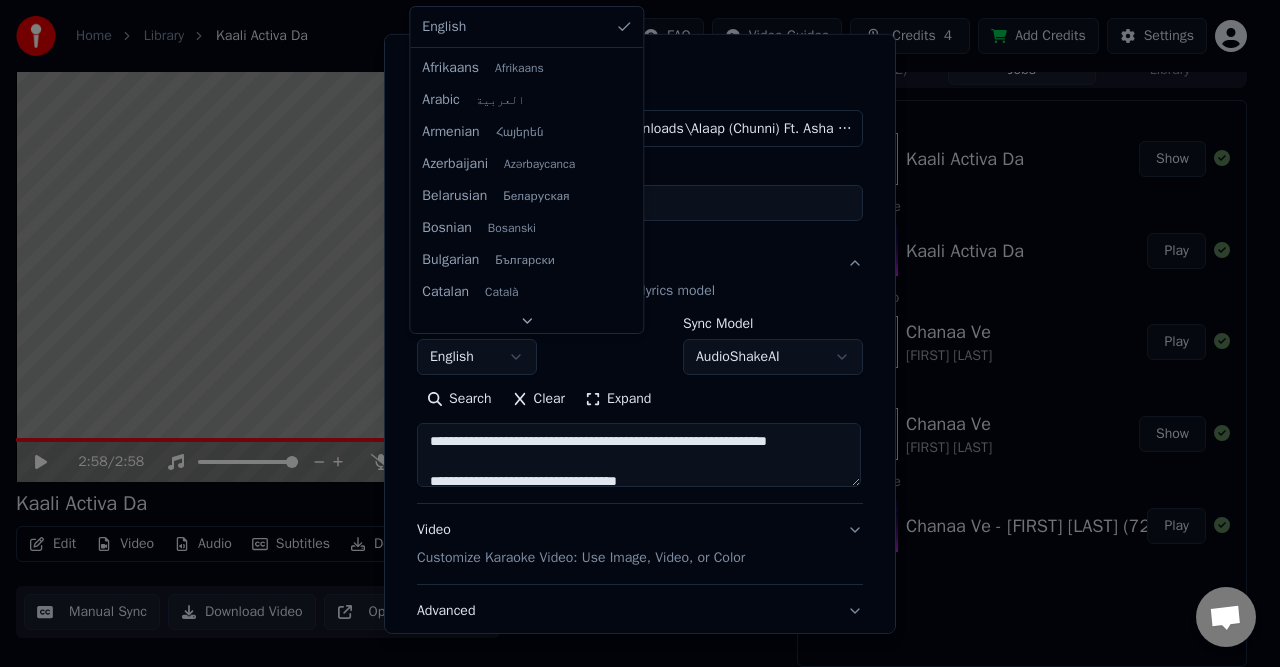 click on "**********" at bounding box center [631, 313] 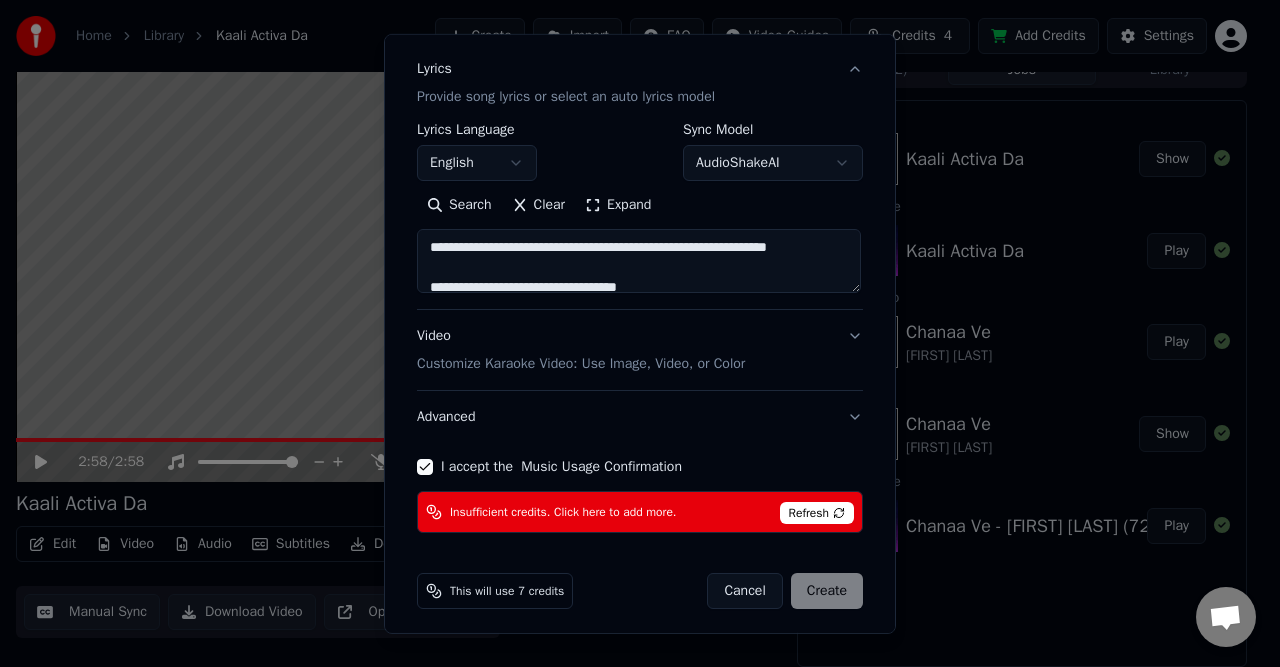 scroll, scrollTop: 247, scrollLeft: 0, axis: vertical 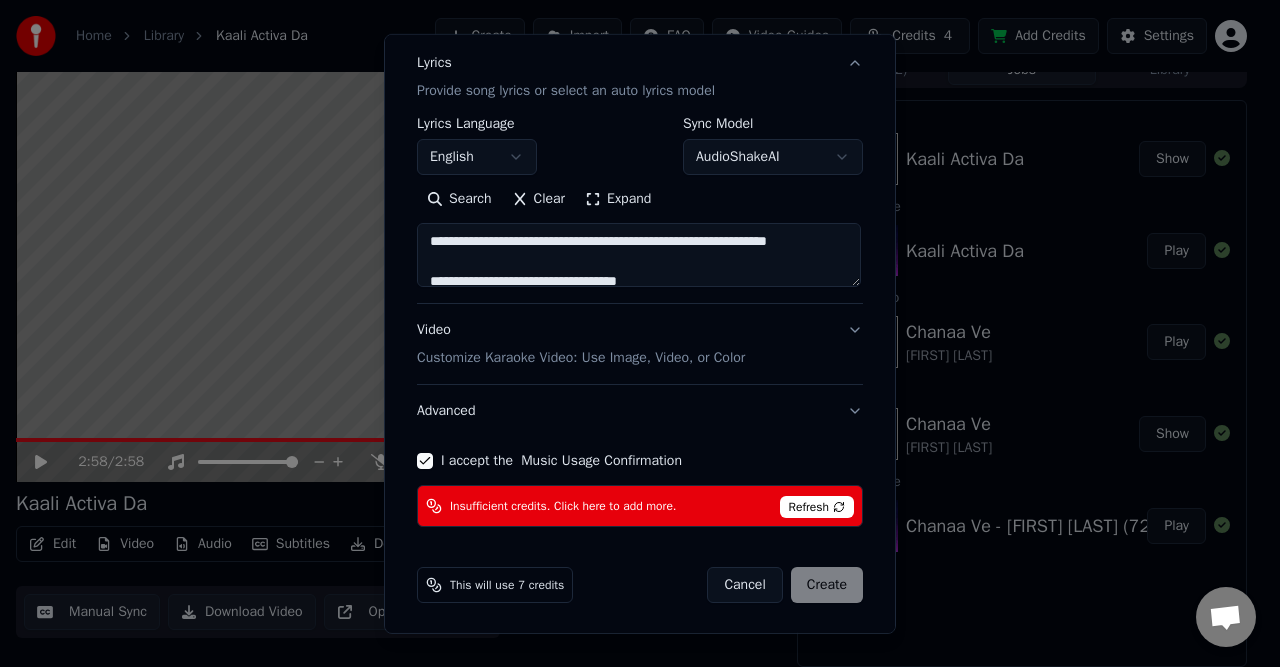 click on "Advanced" at bounding box center [640, 411] 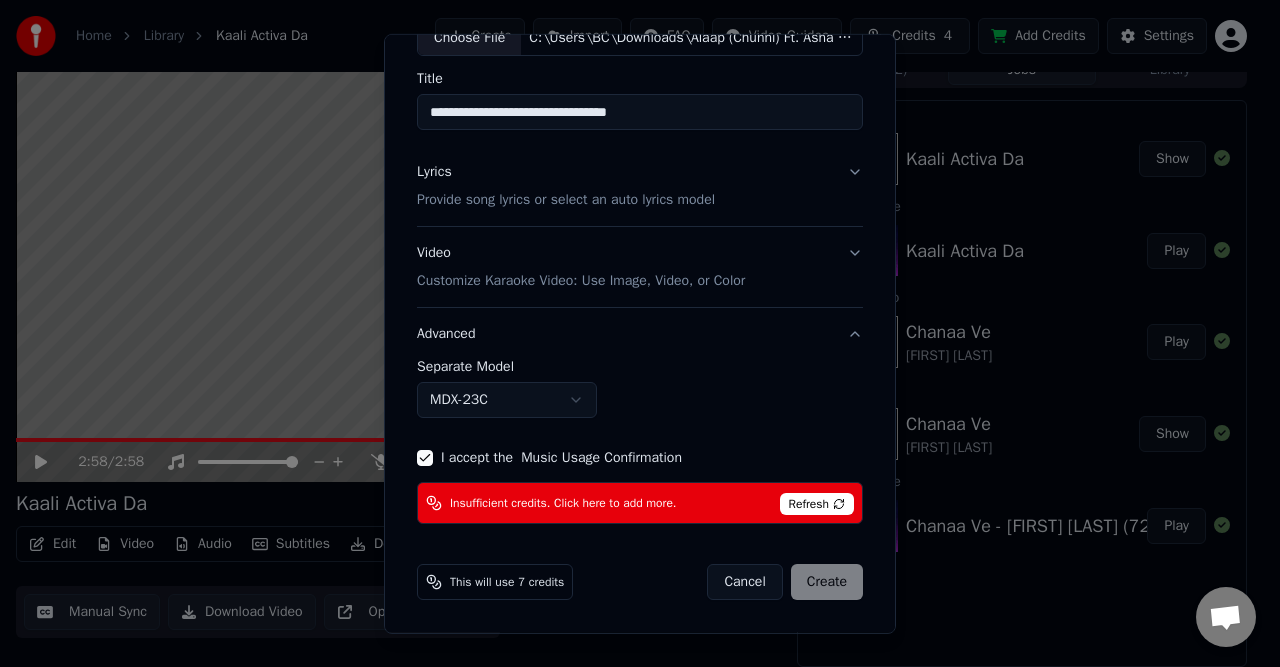 scroll, scrollTop: 135, scrollLeft: 0, axis: vertical 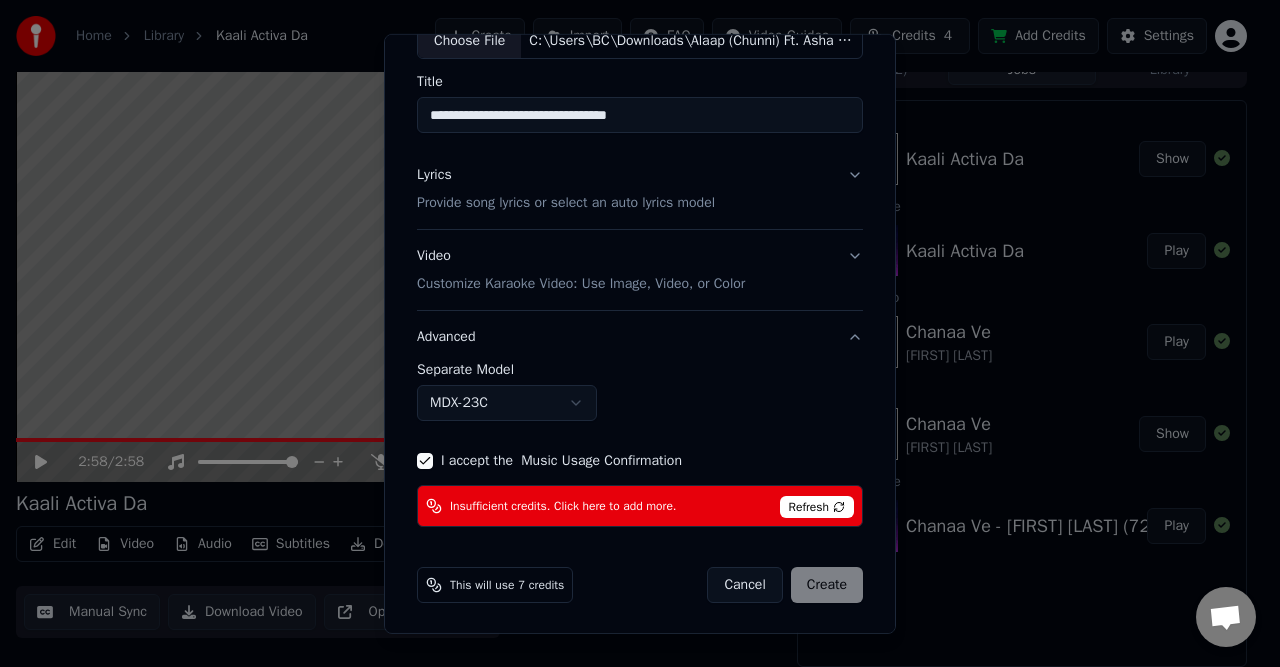 click on "Advanced" at bounding box center [640, 337] 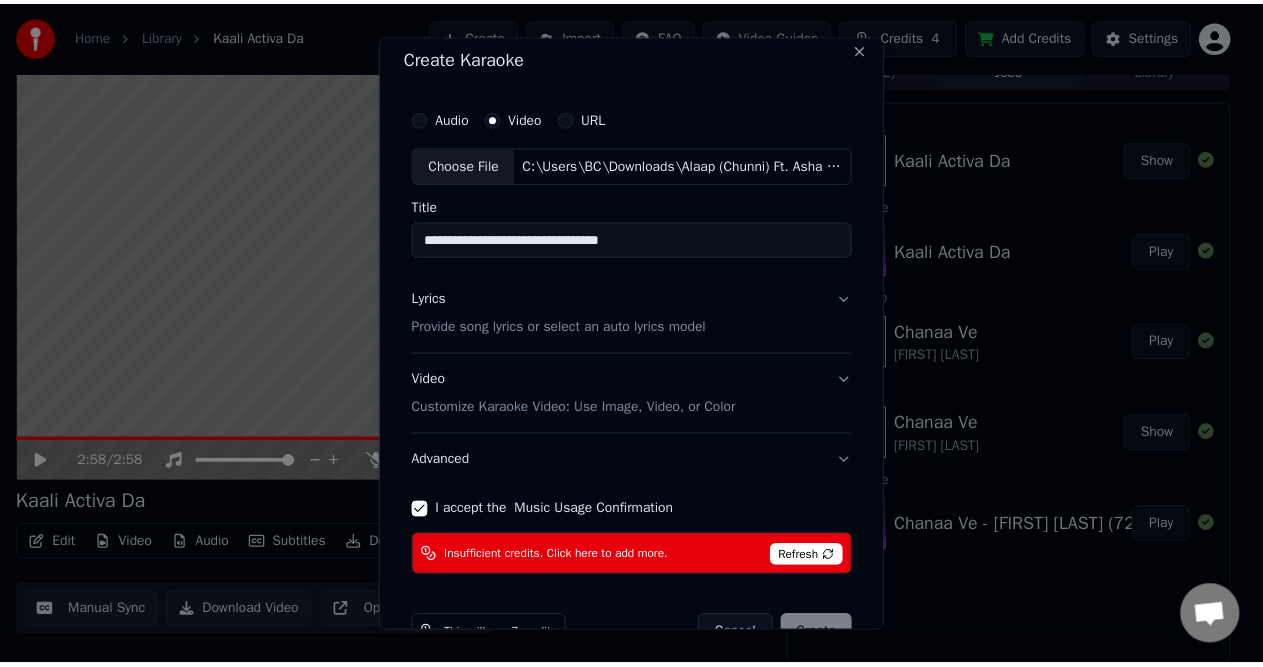 scroll, scrollTop: 61, scrollLeft: 0, axis: vertical 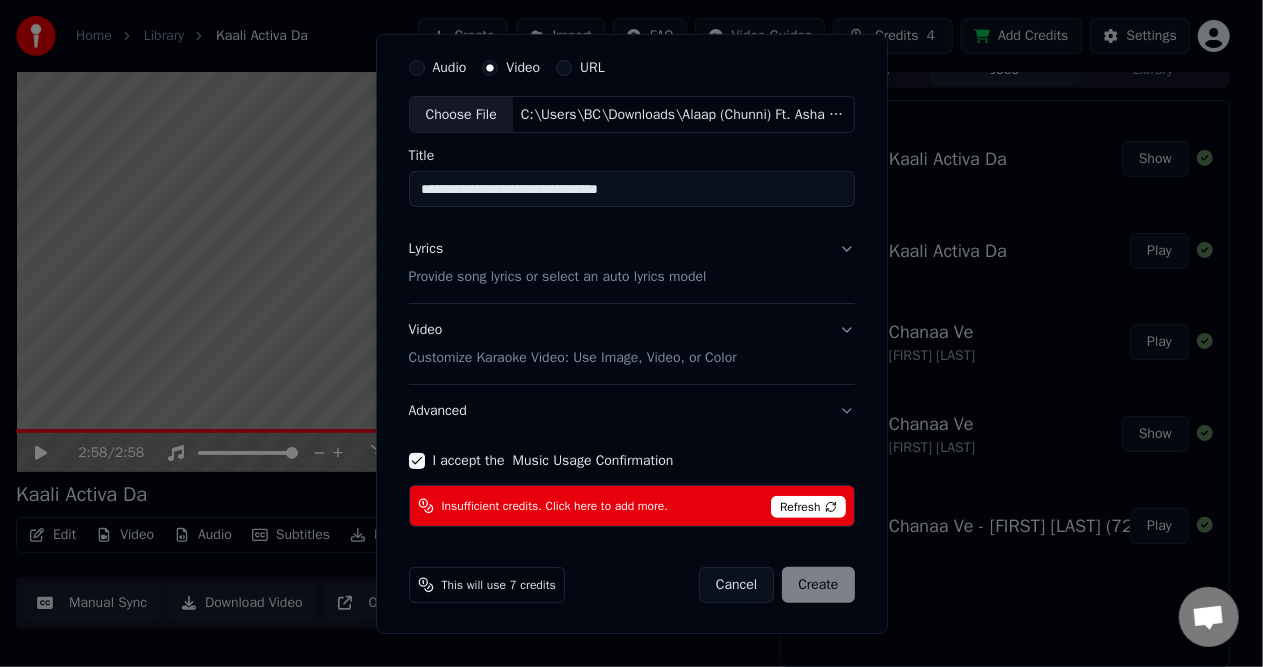 type 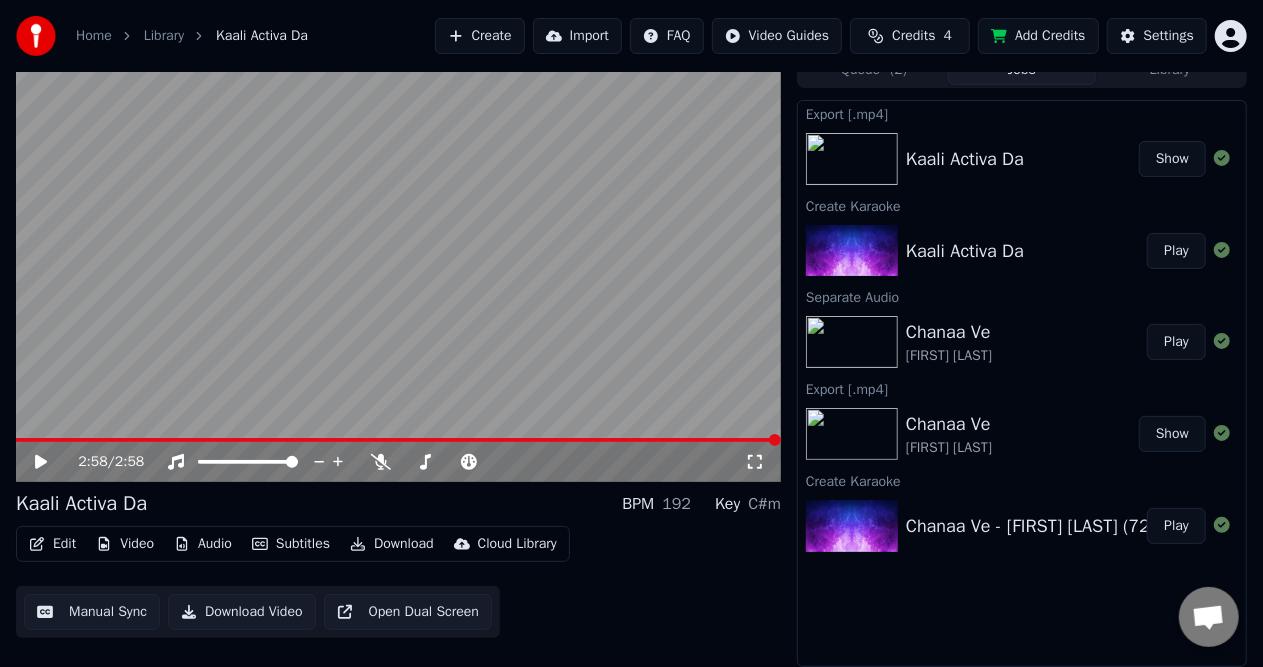 click on "Add Credits" at bounding box center [1038, 36] 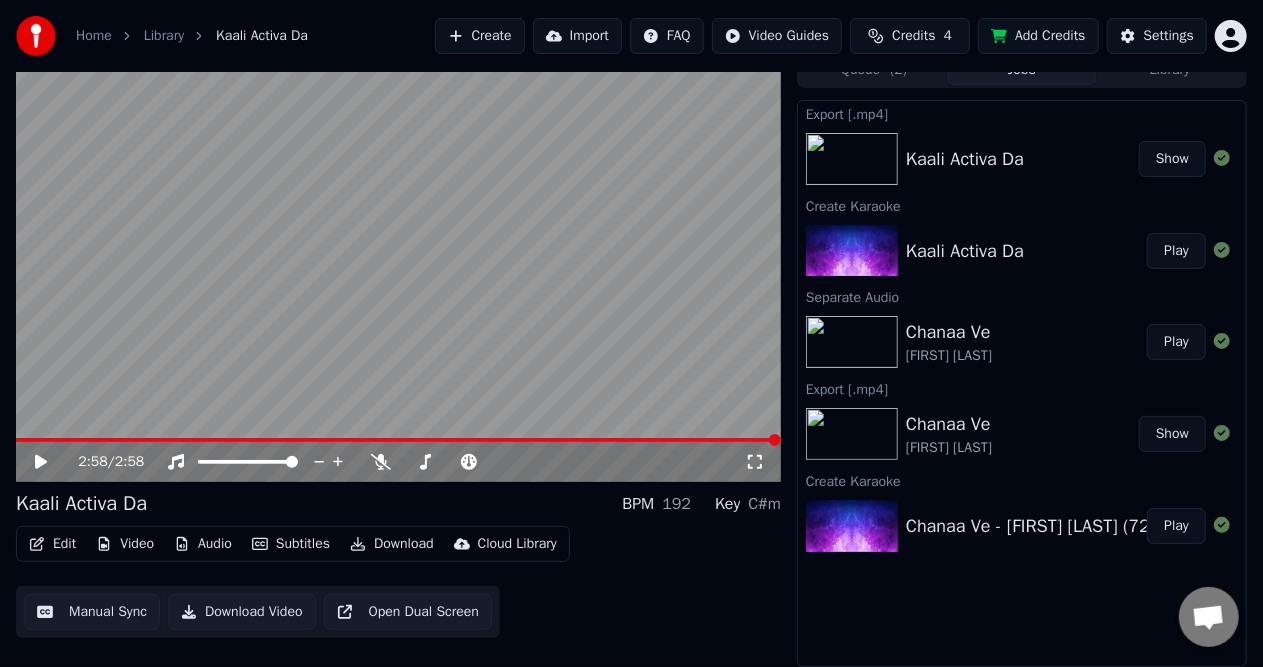 click on "Play" at bounding box center [1176, 342] 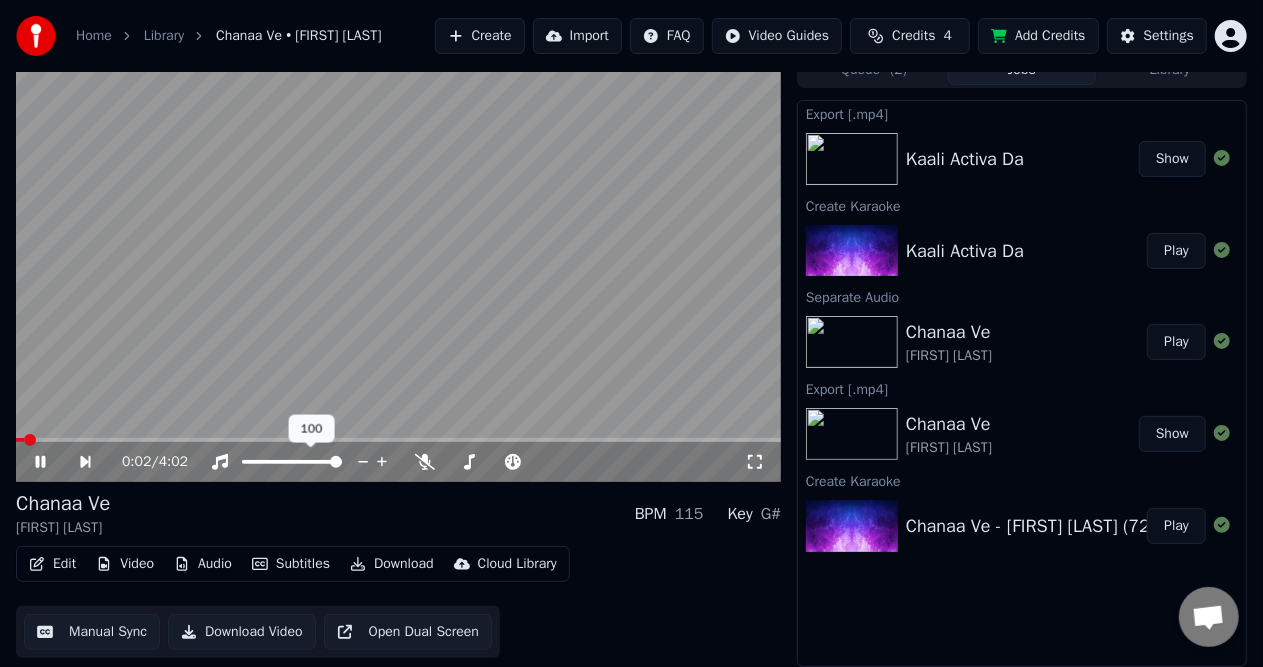 click at bounding box center (310, 462) 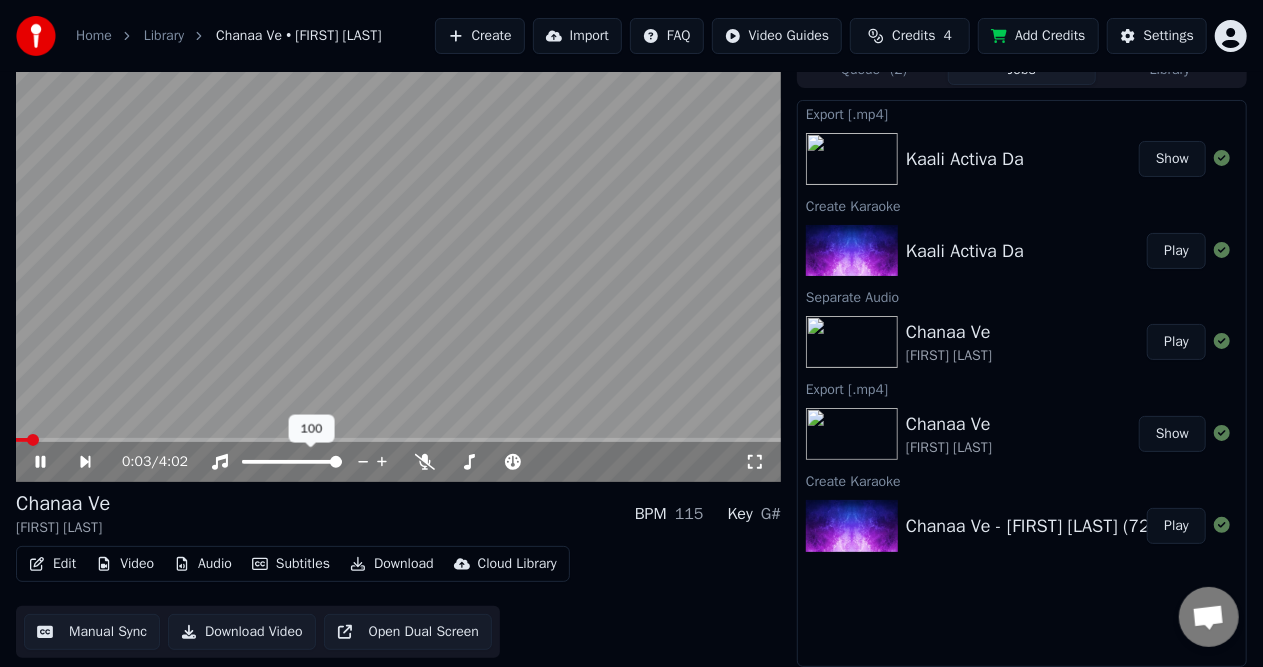click at bounding box center [292, 462] 